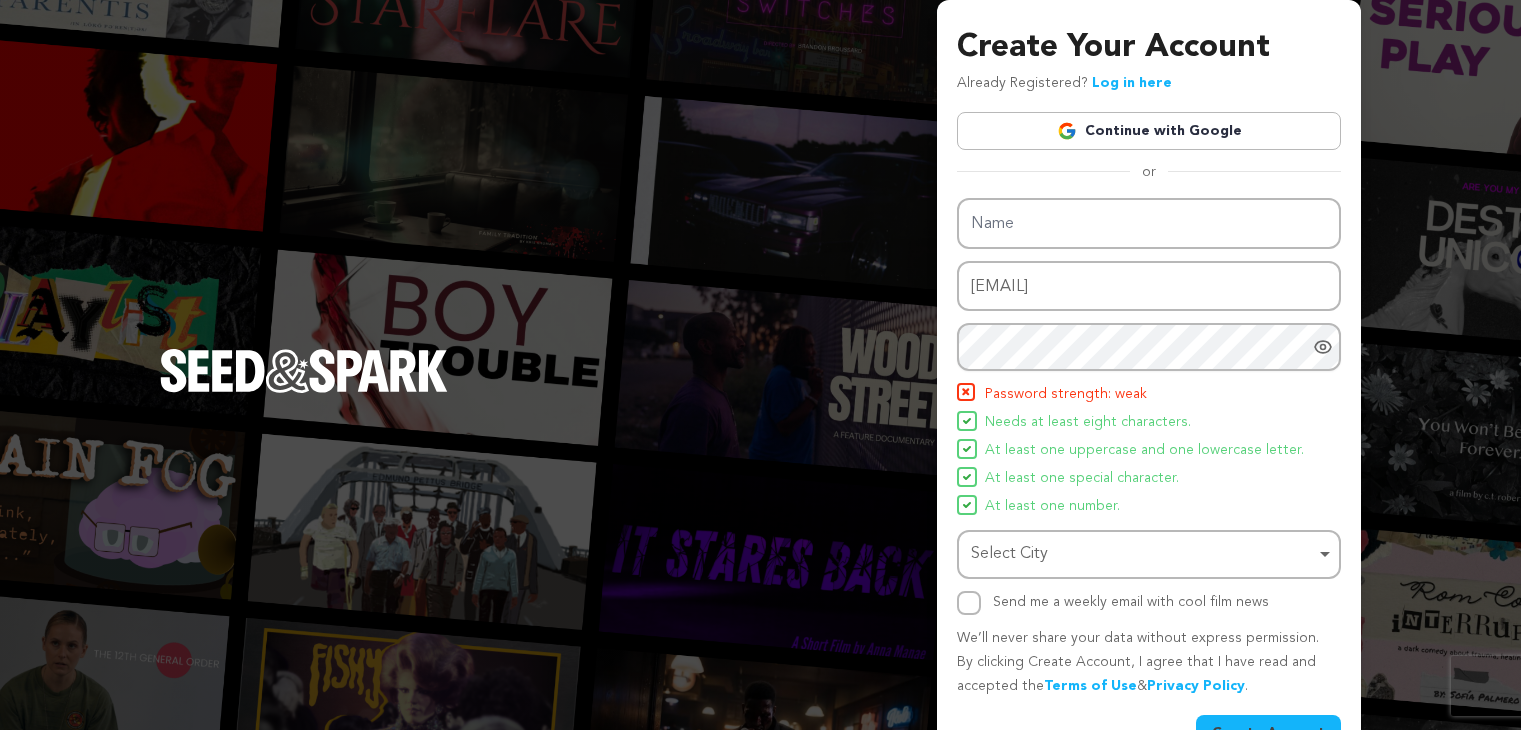 scroll, scrollTop: 0, scrollLeft: 0, axis: both 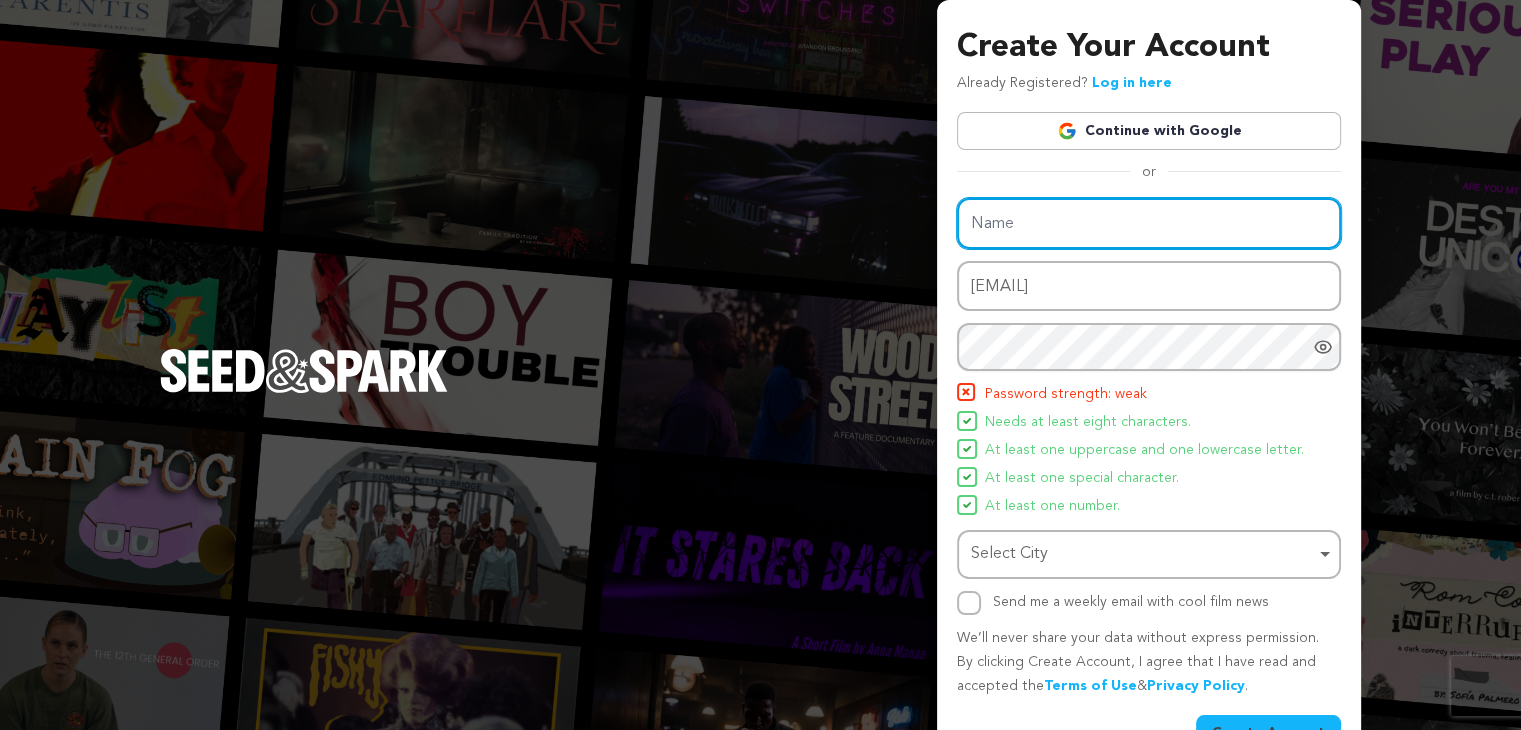 click on "Name" at bounding box center [1149, 223] 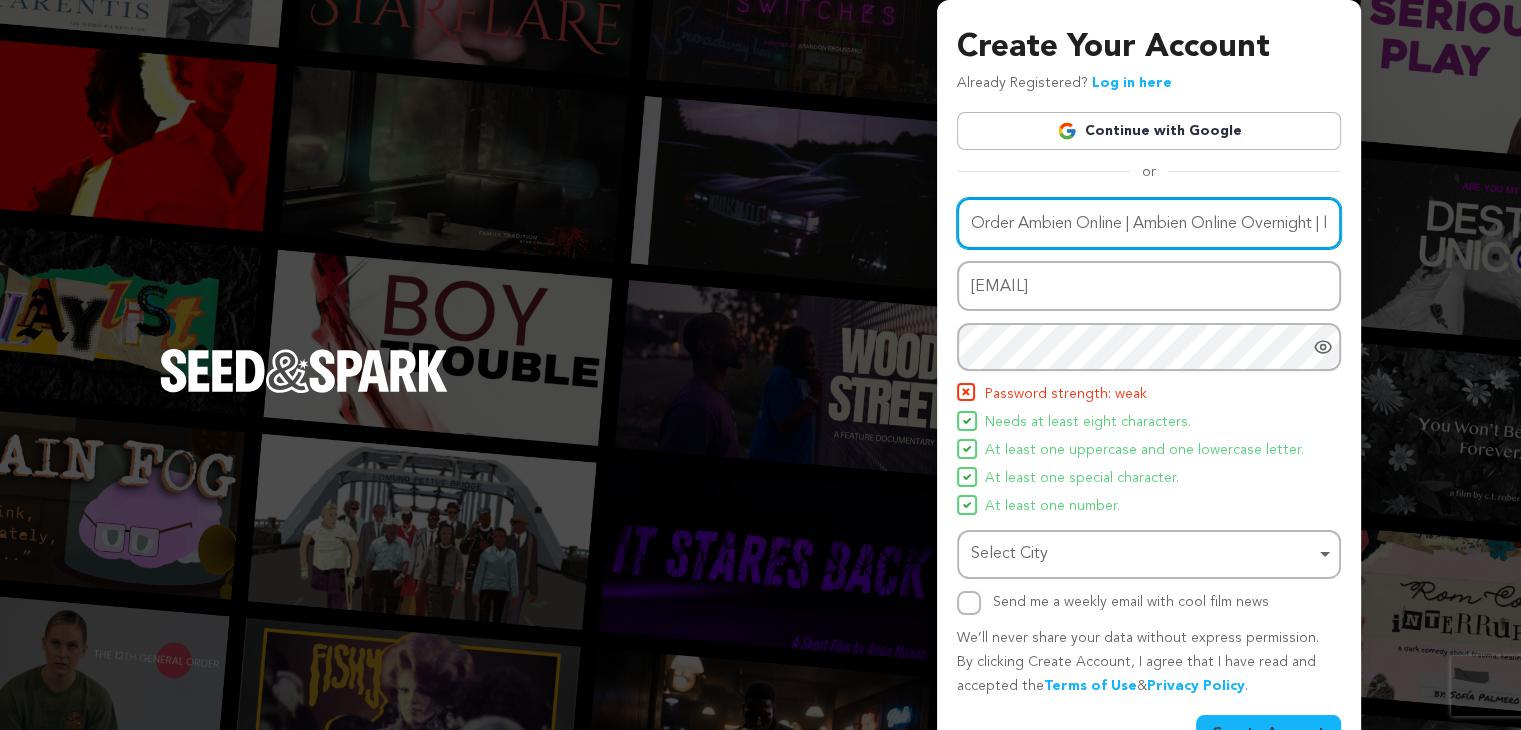 scroll, scrollTop: 0, scrollLeft: 67, axis: horizontal 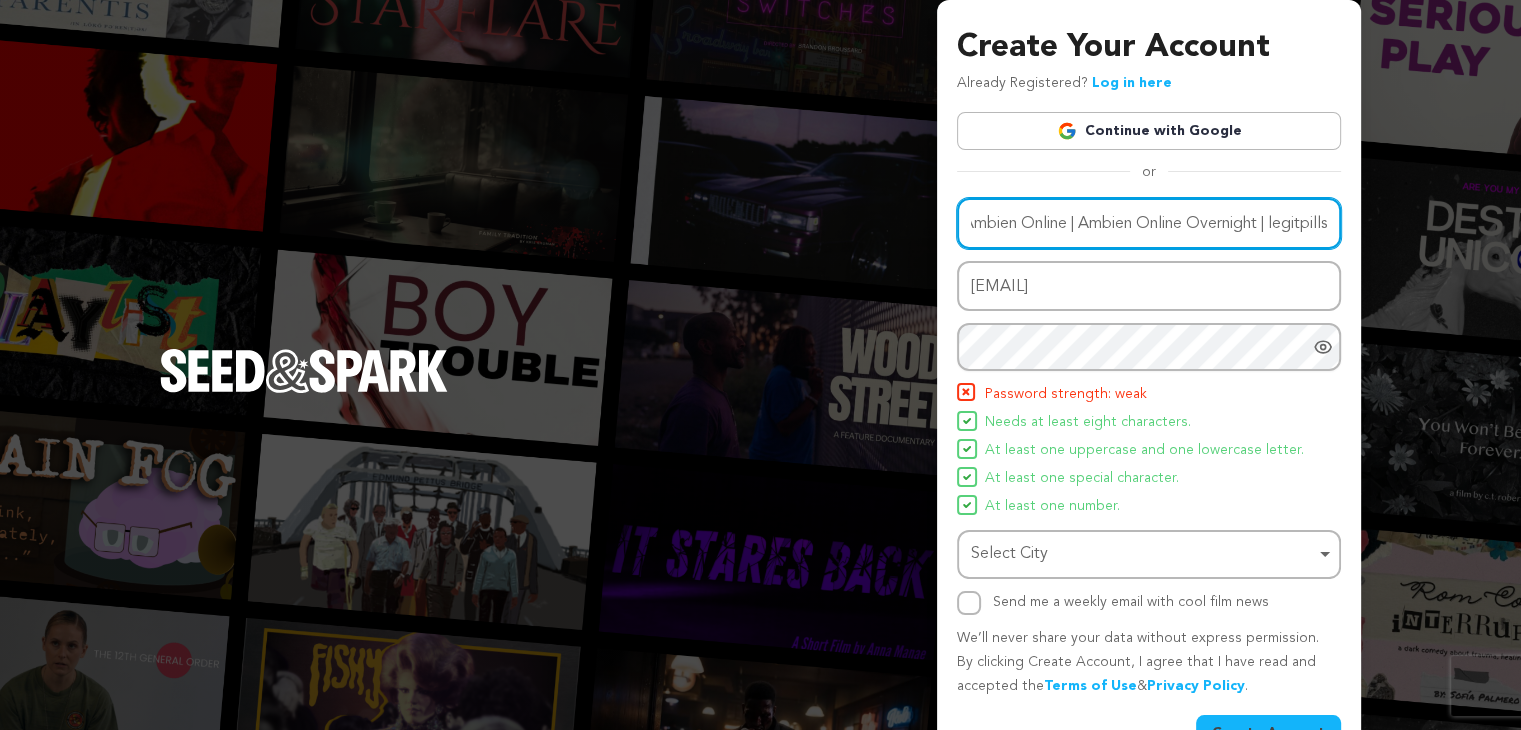 type on "Order Ambien Online | Ambien Online Overnight | legitpills" 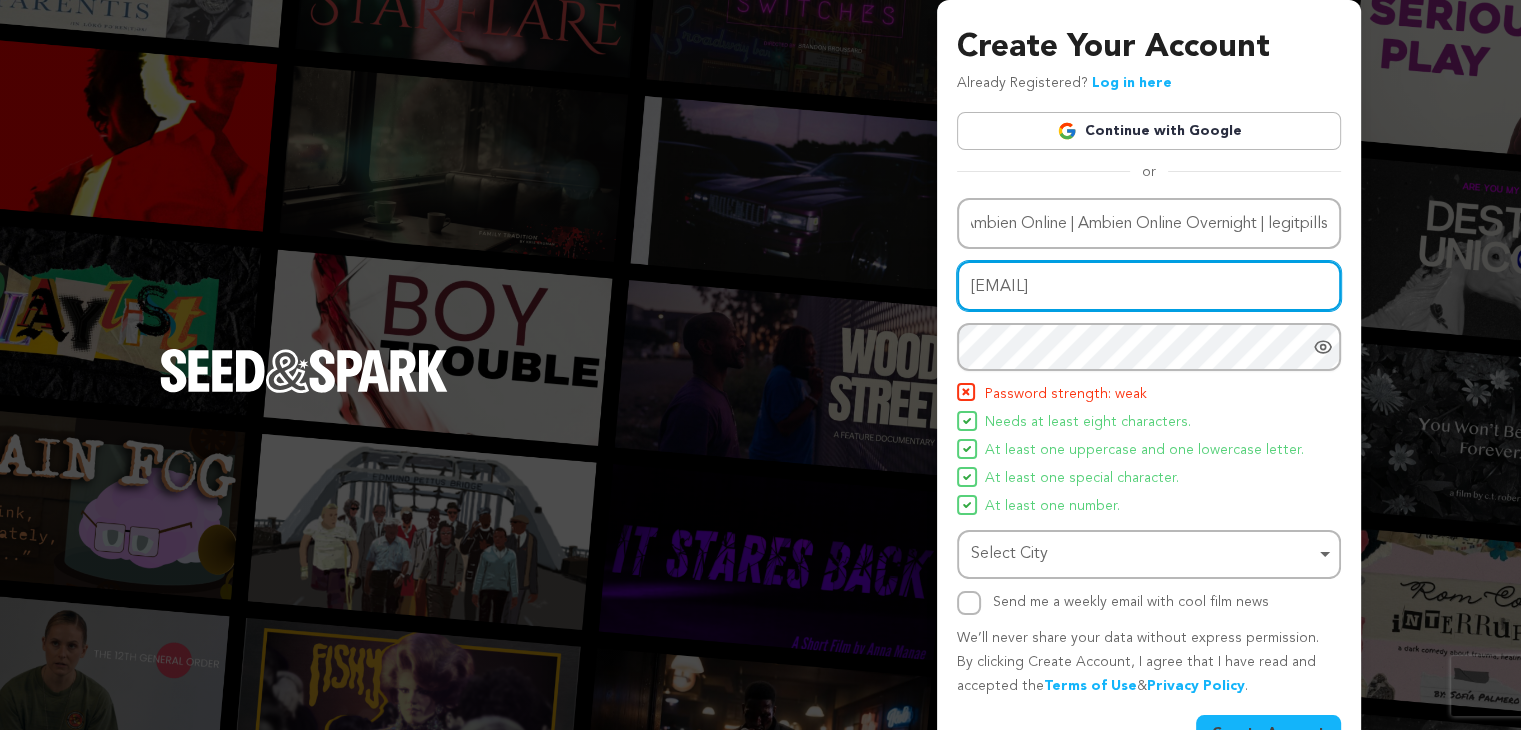 scroll, scrollTop: 0, scrollLeft: 0, axis: both 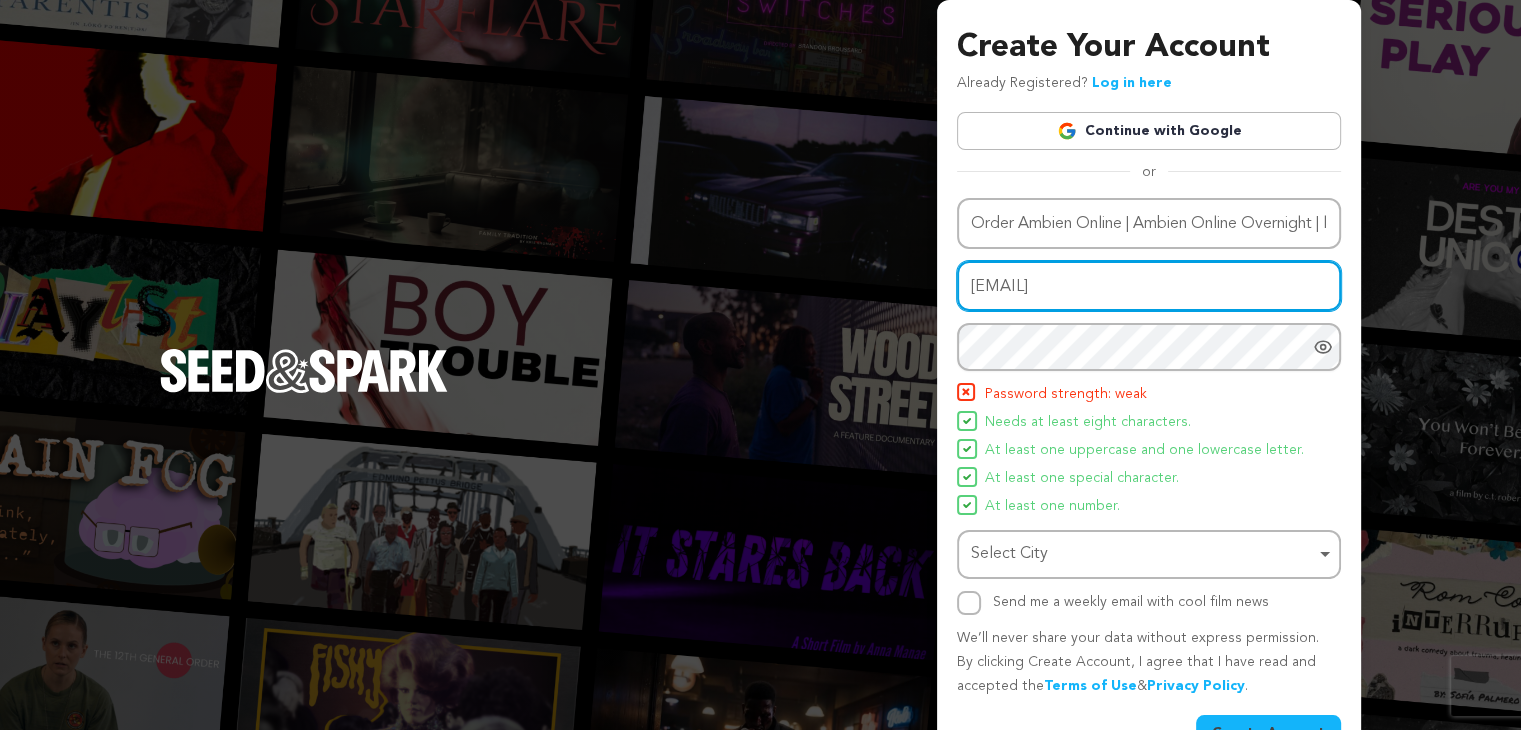 click on "[EMAIL]" at bounding box center (1149, 286) 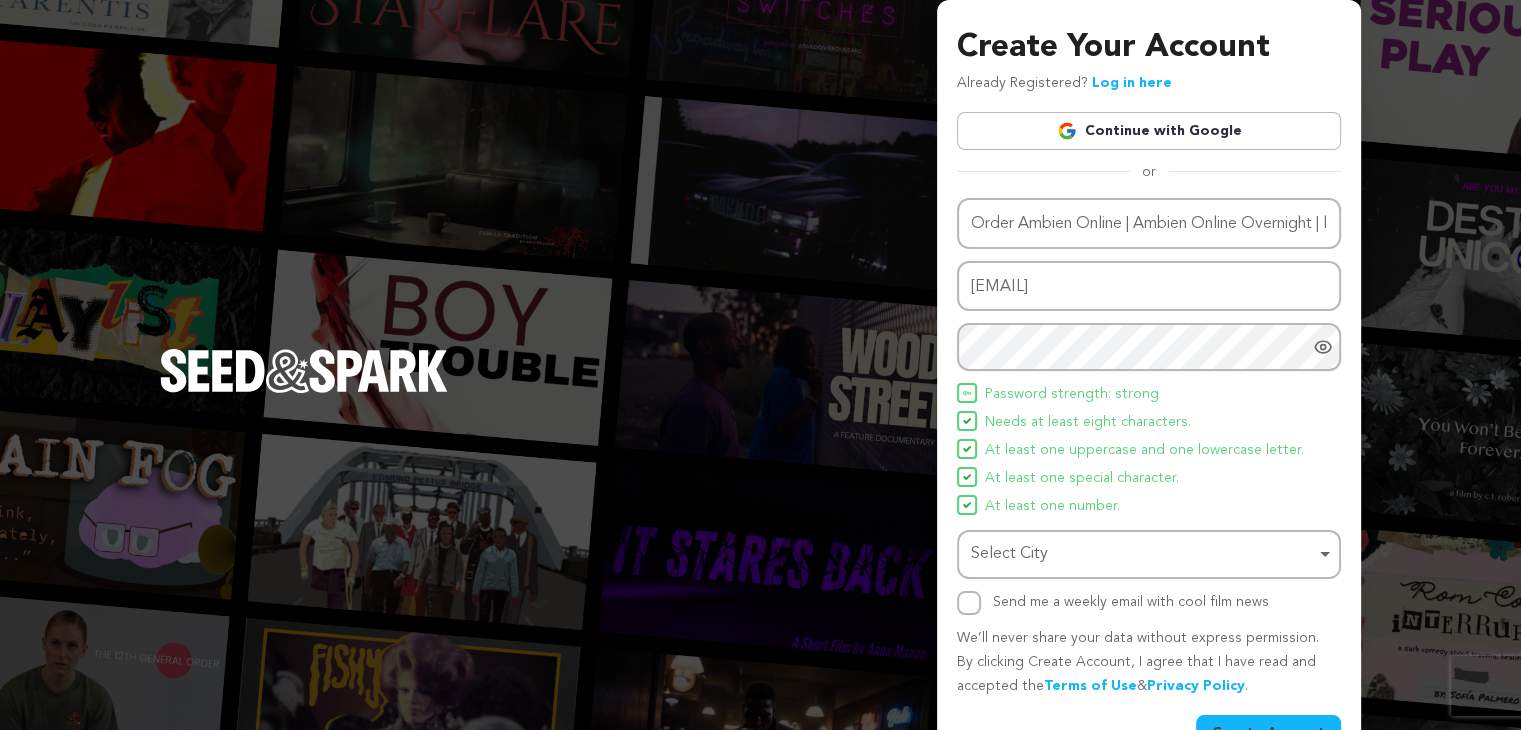 click on "At least one number." at bounding box center [1149, 507] 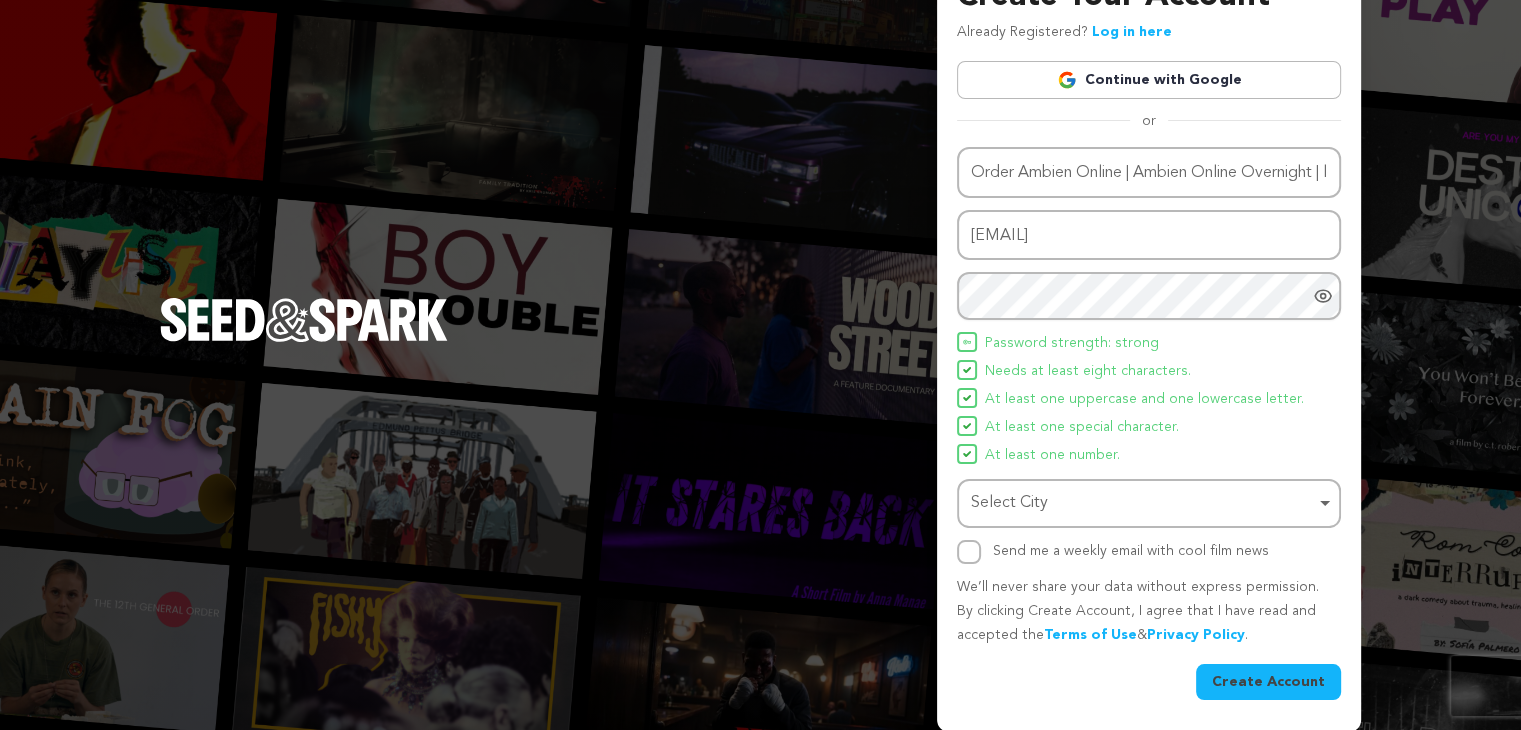 scroll, scrollTop: 52, scrollLeft: 0, axis: vertical 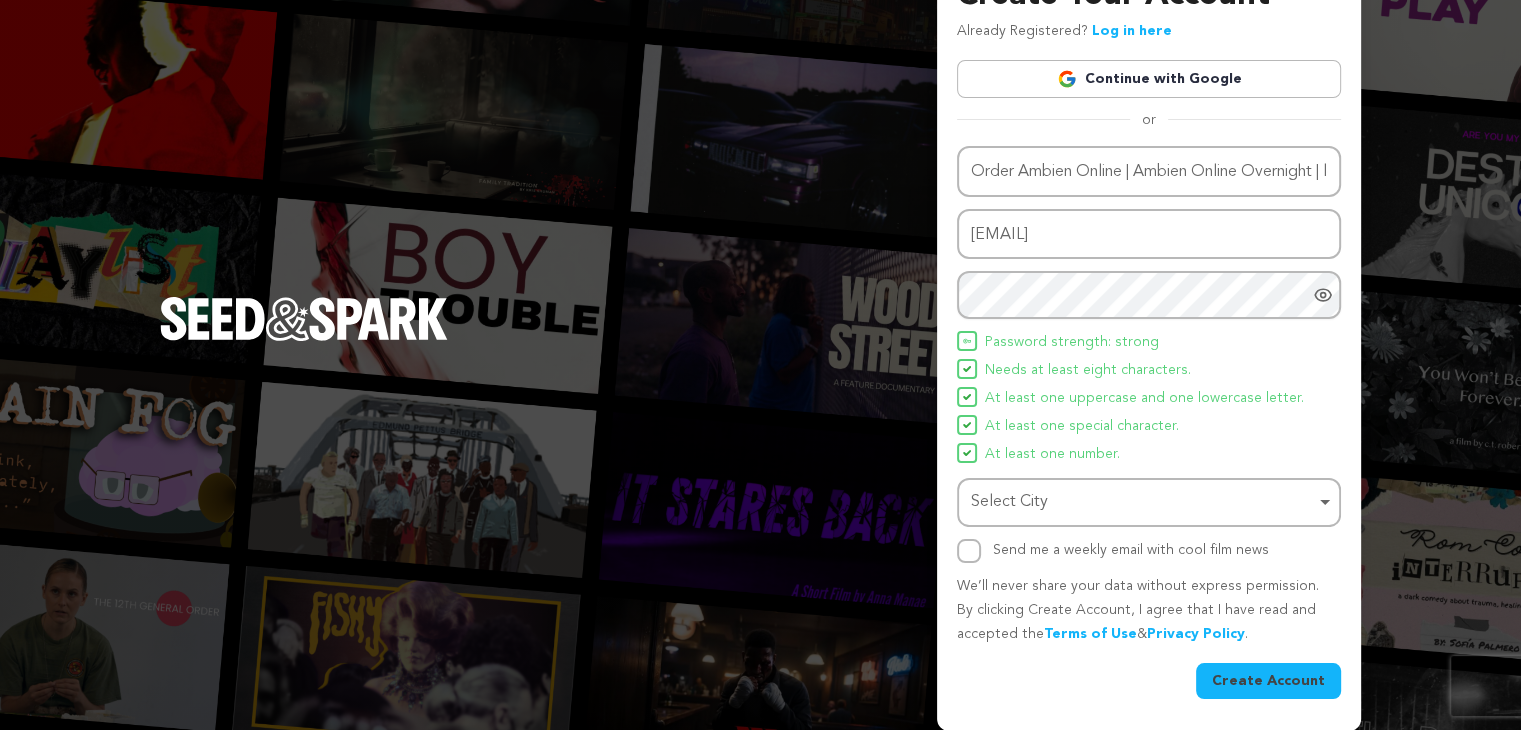click on "Needs at least eight characters." at bounding box center (1149, 371) 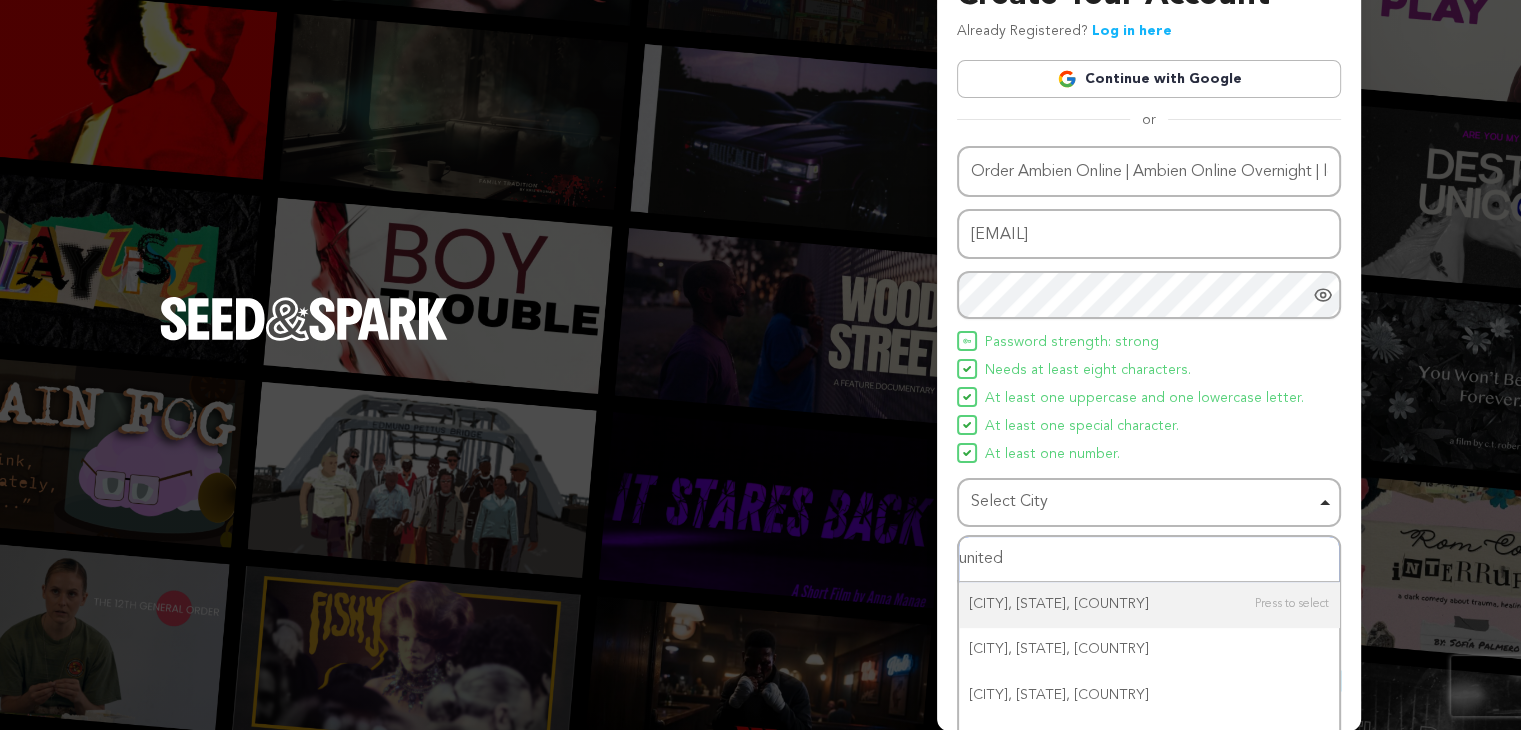 type on "united" 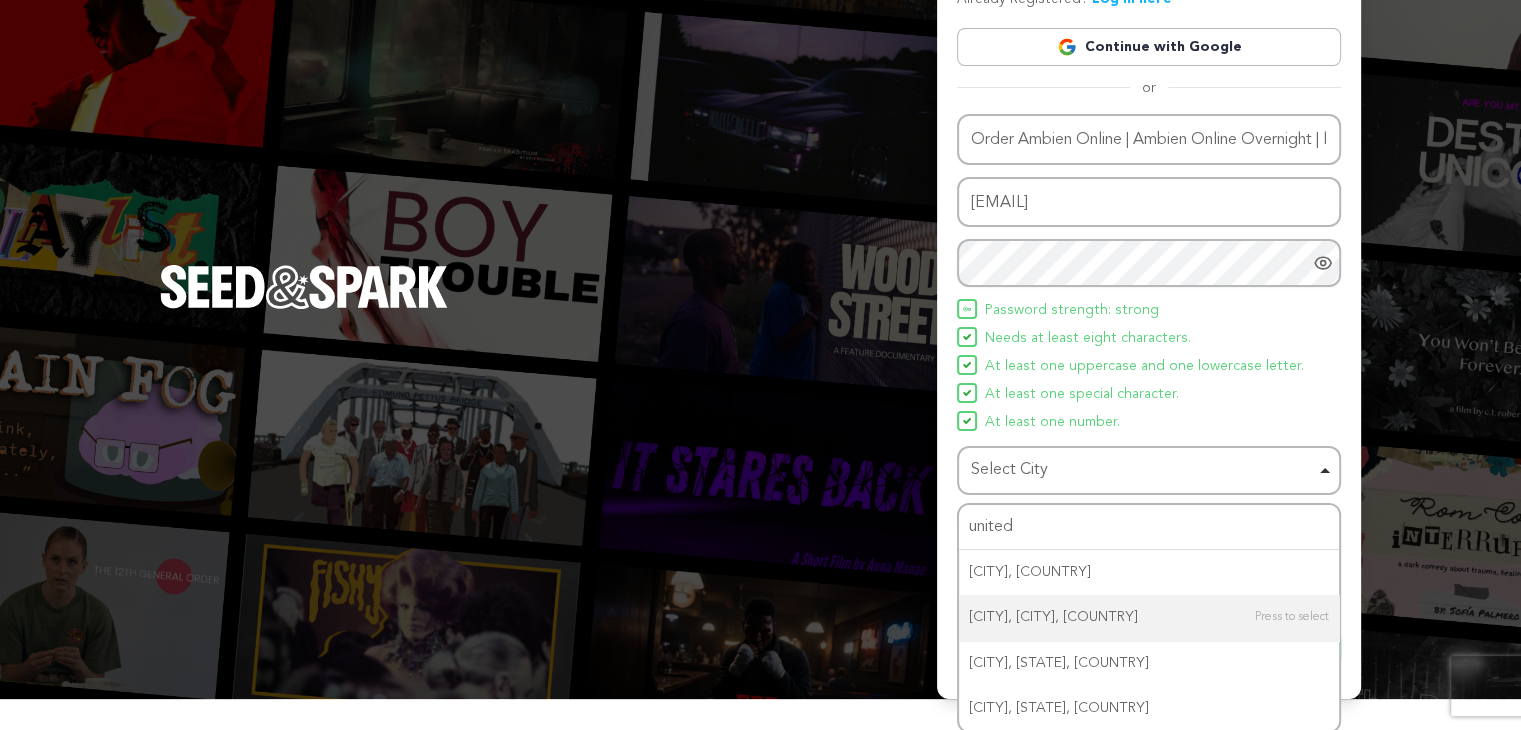 type 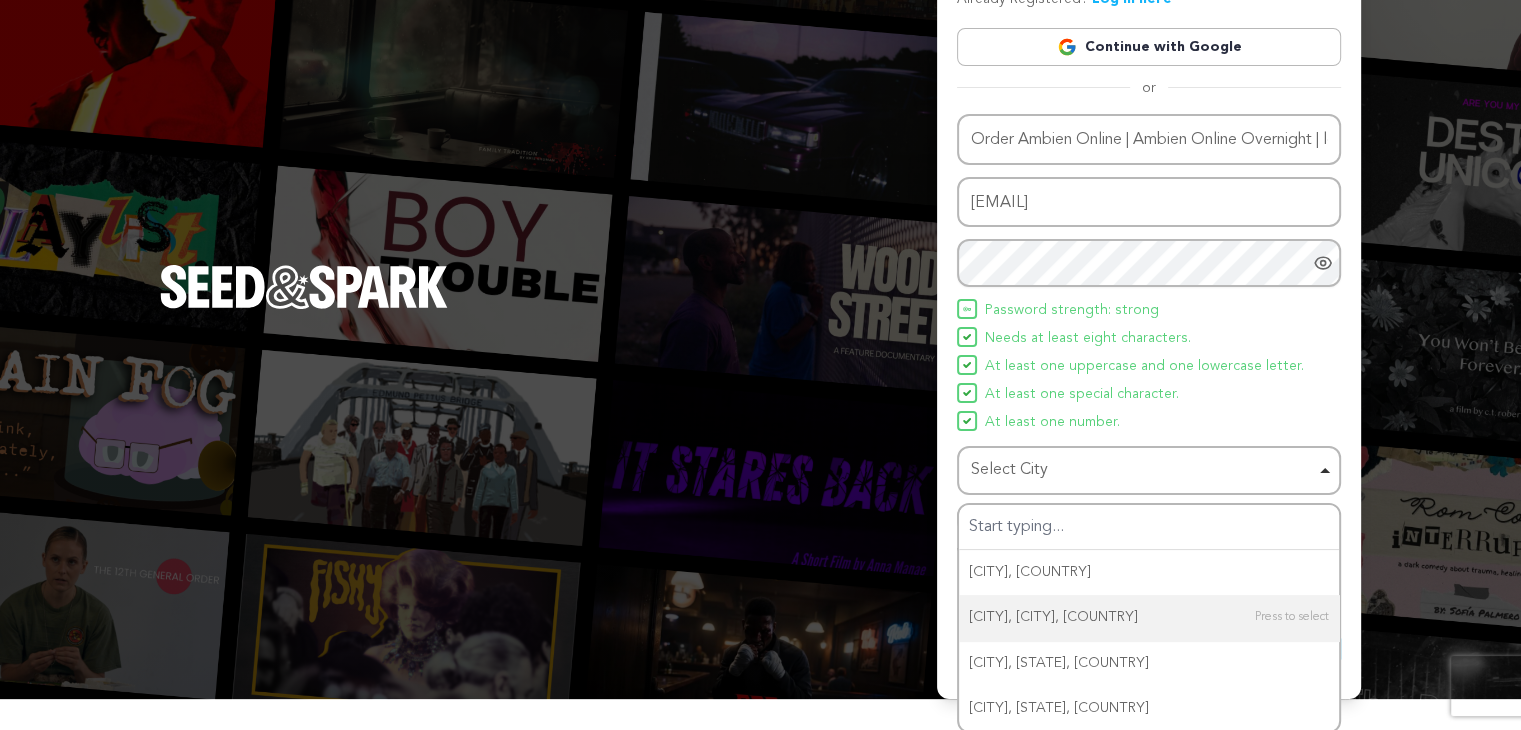 scroll, scrollTop: 52, scrollLeft: 0, axis: vertical 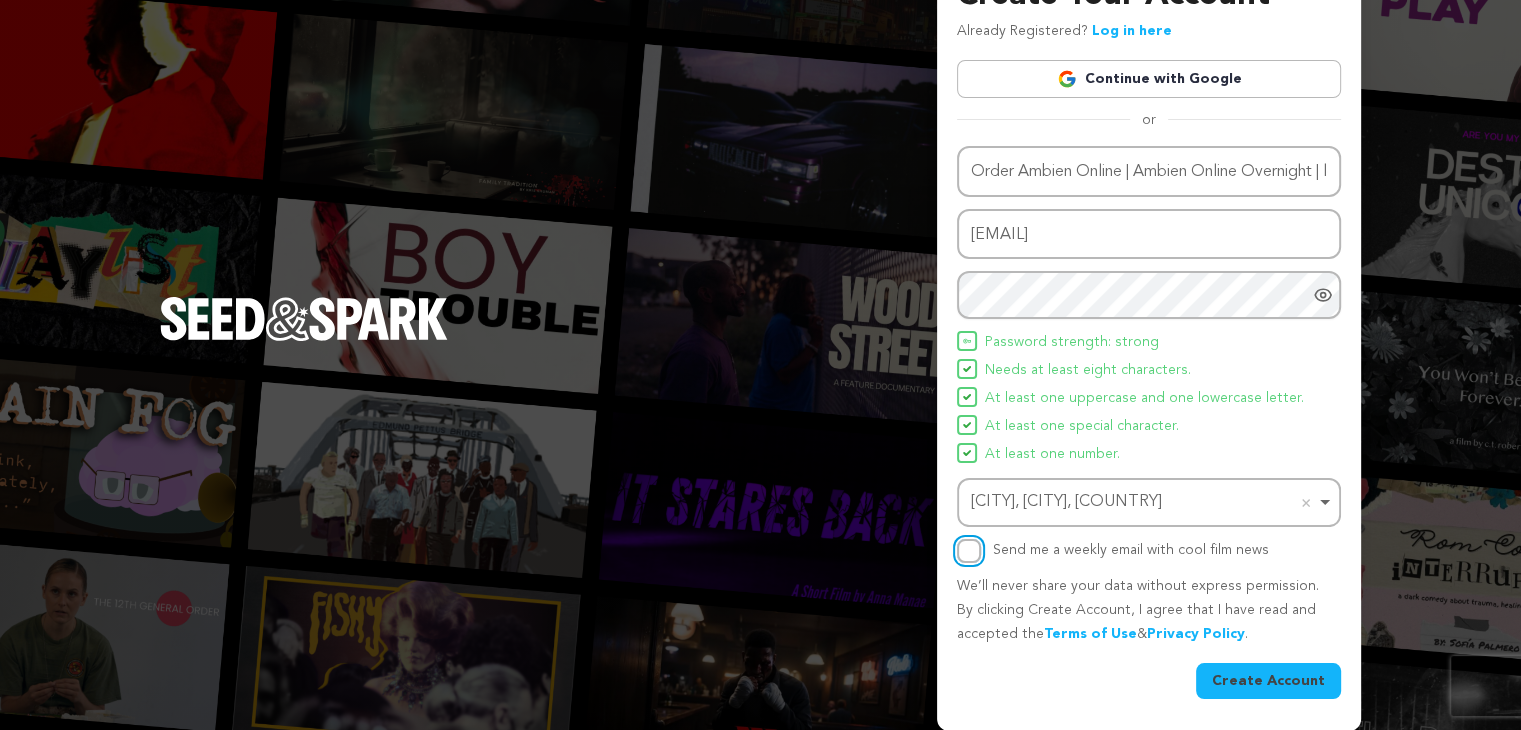 click on "Send me a weekly email with cool film news" at bounding box center (969, 551) 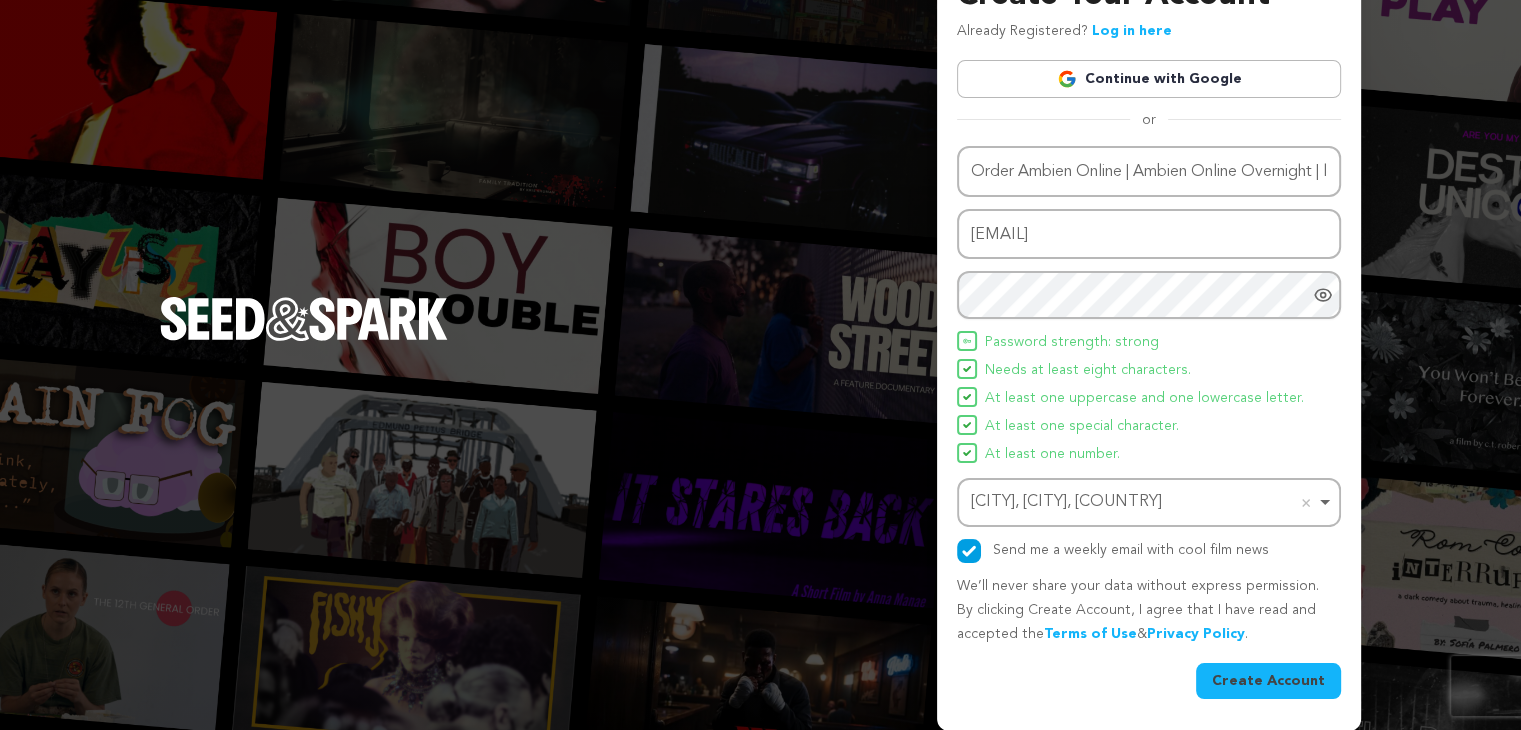 click on "Create Account" at bounding box center (1268, 681) 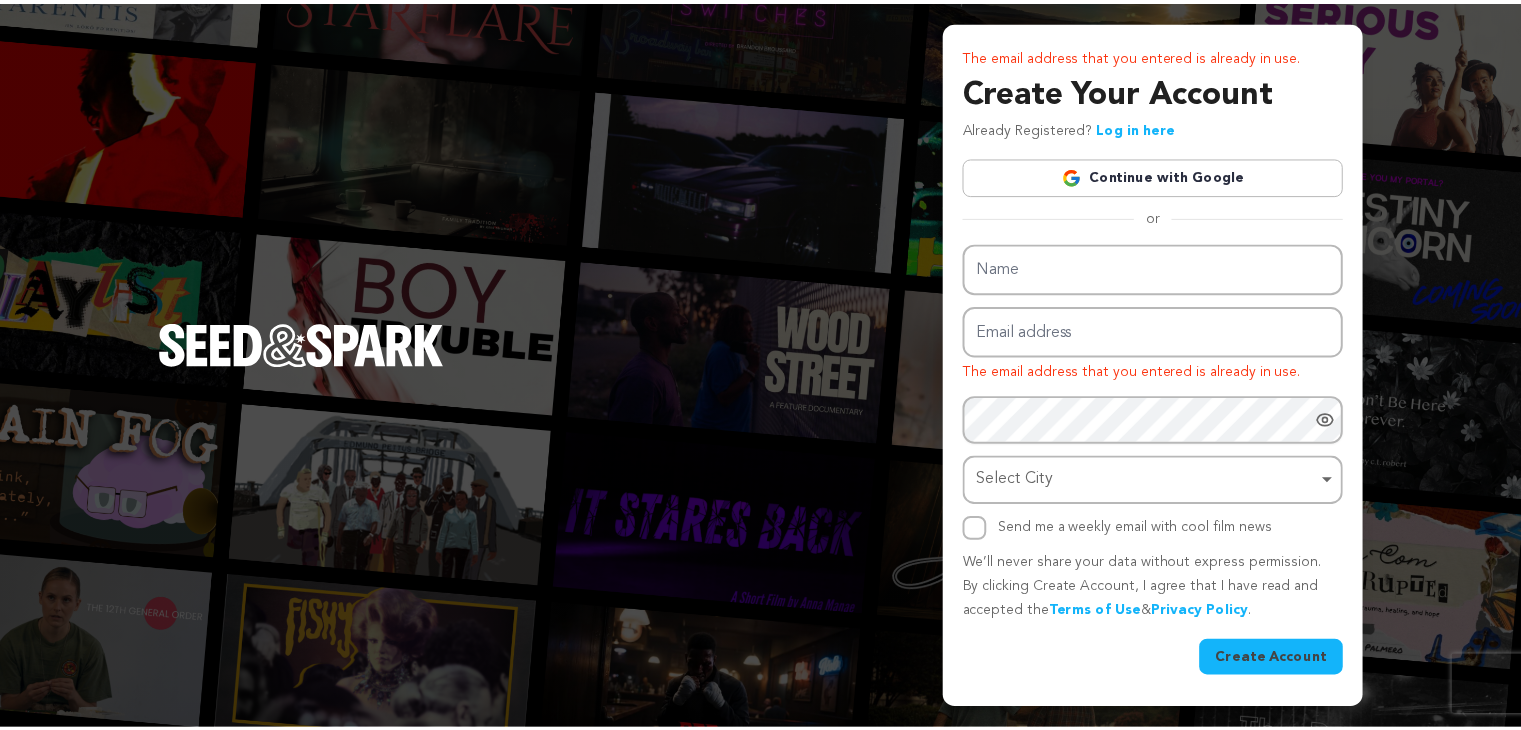 scroll, scrollTop: 0, scrollLeft: 0, axis: both 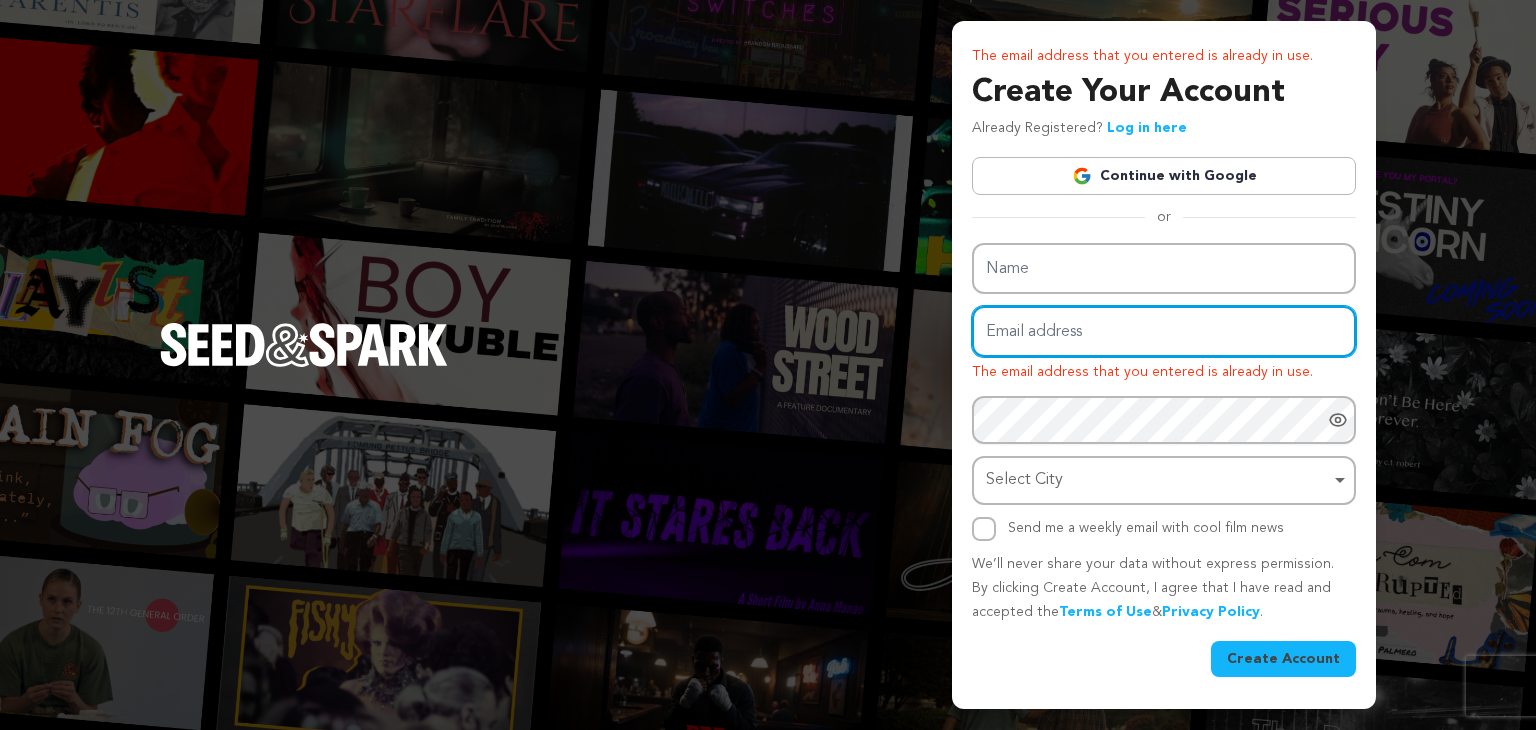 type on "[EMAIL]" 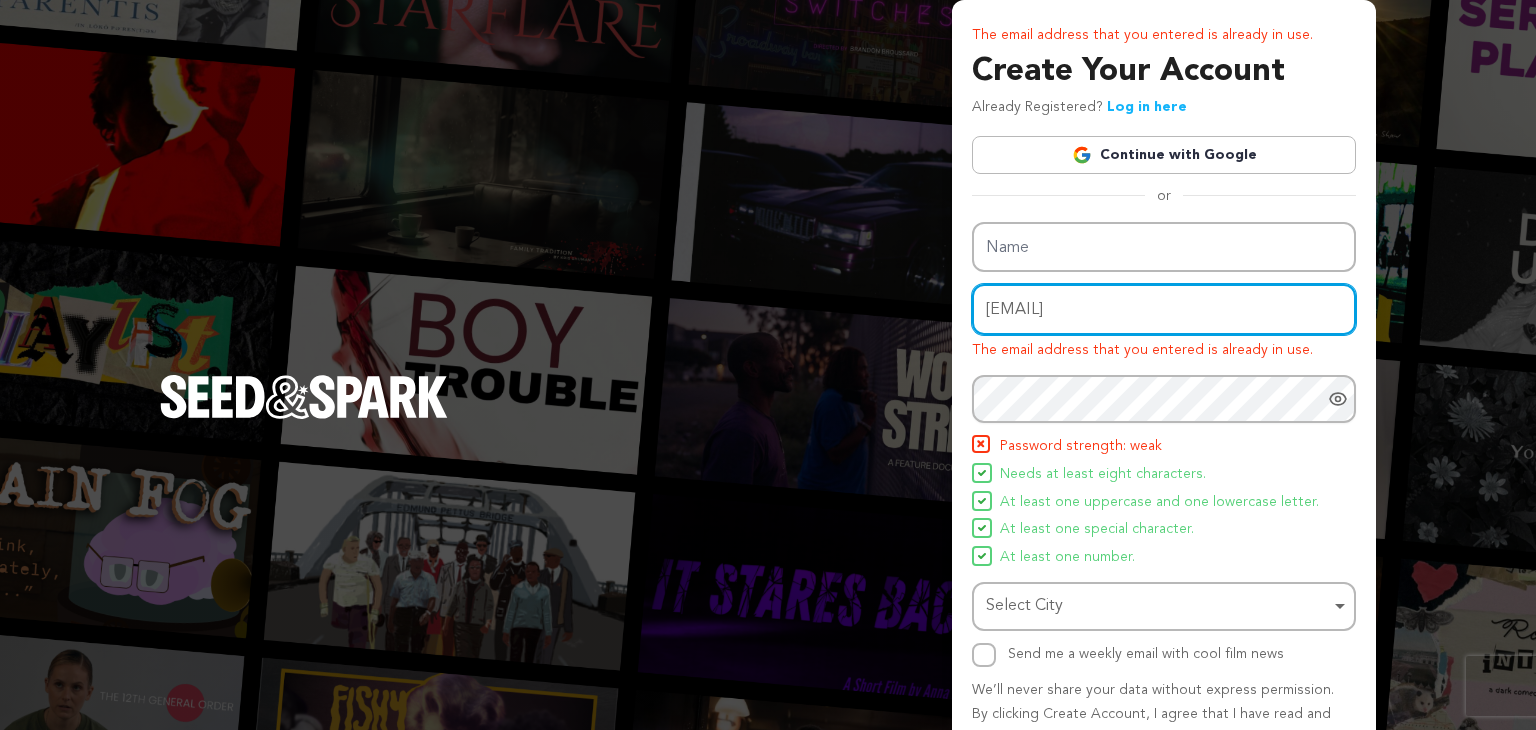 click on "Email address
hixadik752@nicext.com
The email address that you entered is already in use." at bounding box center [1164, 323] 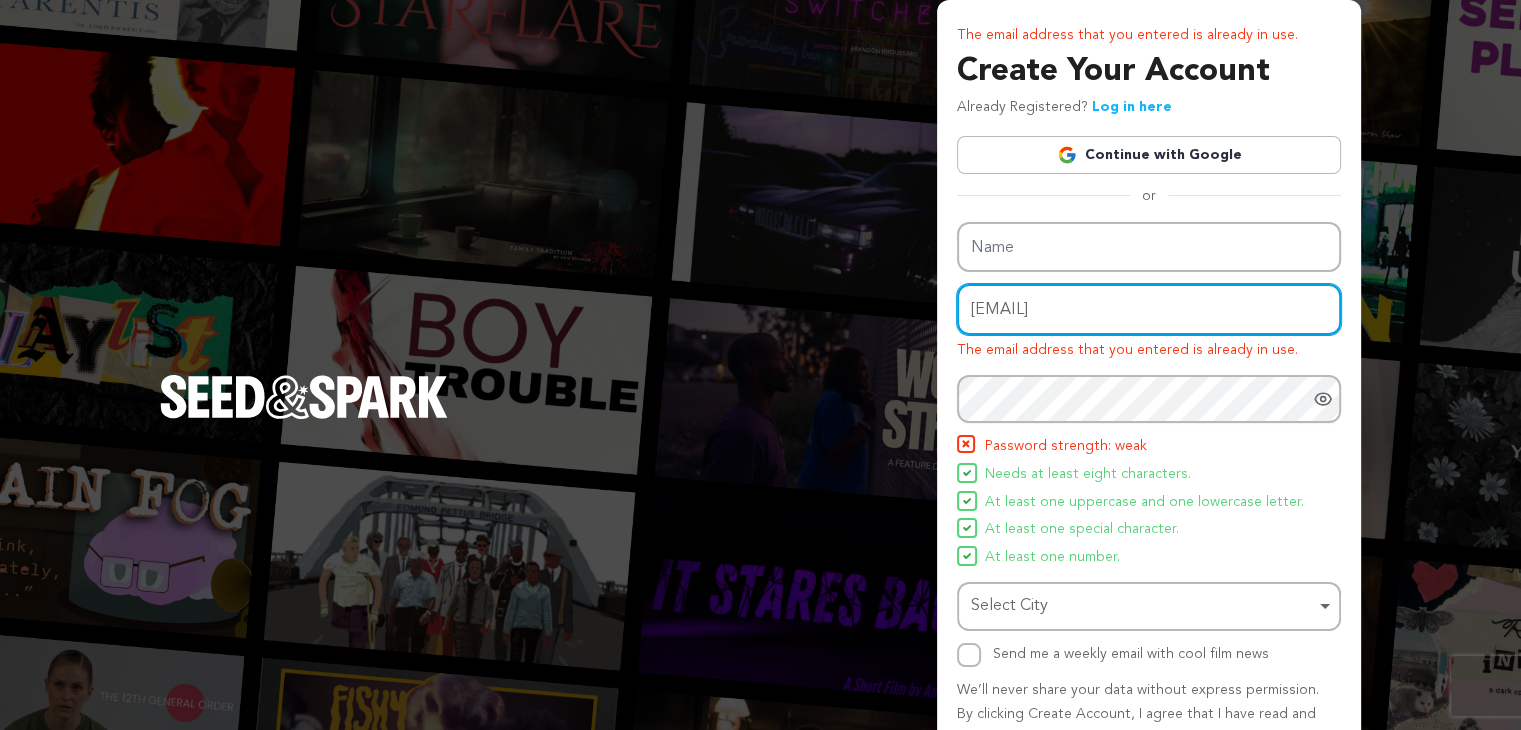 drag, startPoint x: 1156, startPoint y: 295, endPoint x: 793, endPoint y: 360, distance: 368.77365 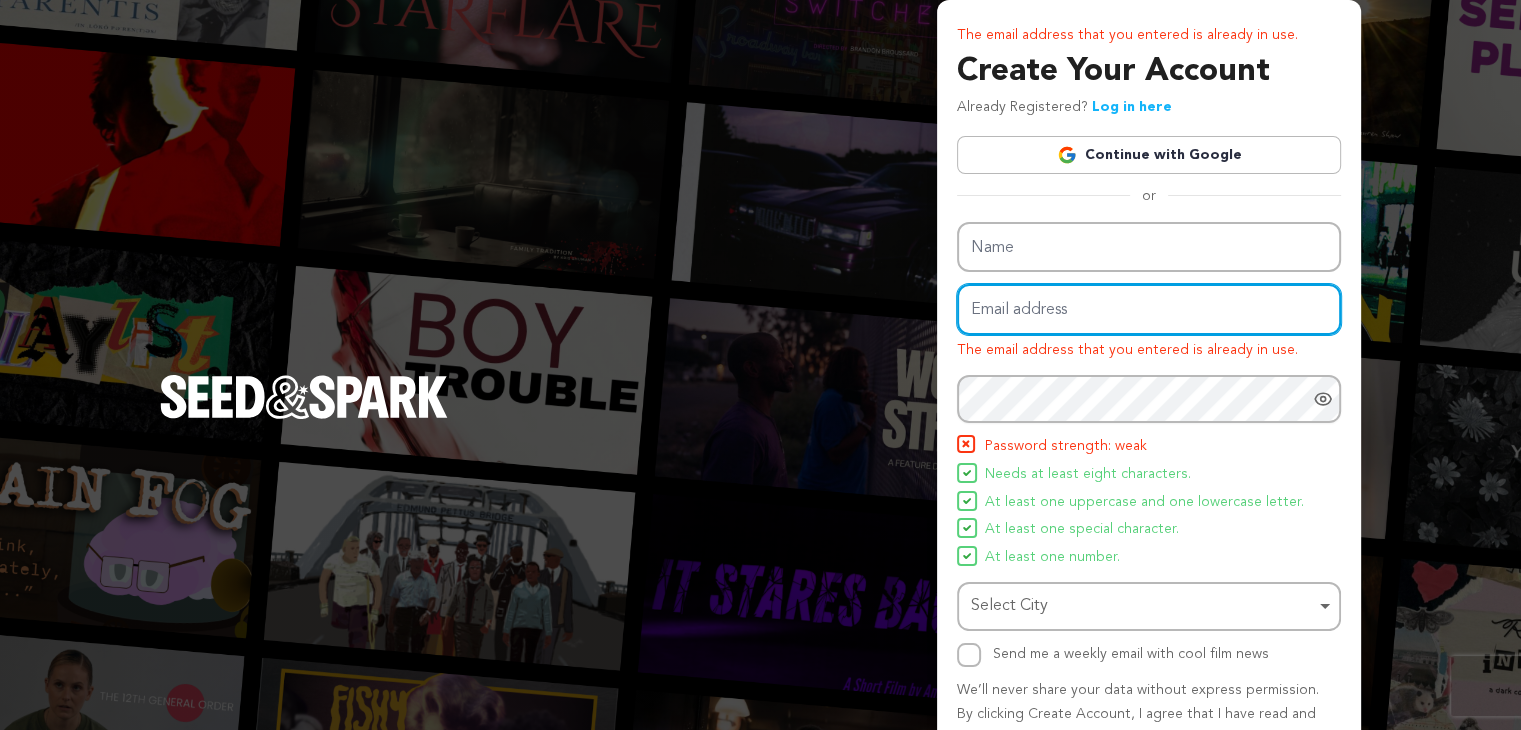 type on "[EMAIL]" 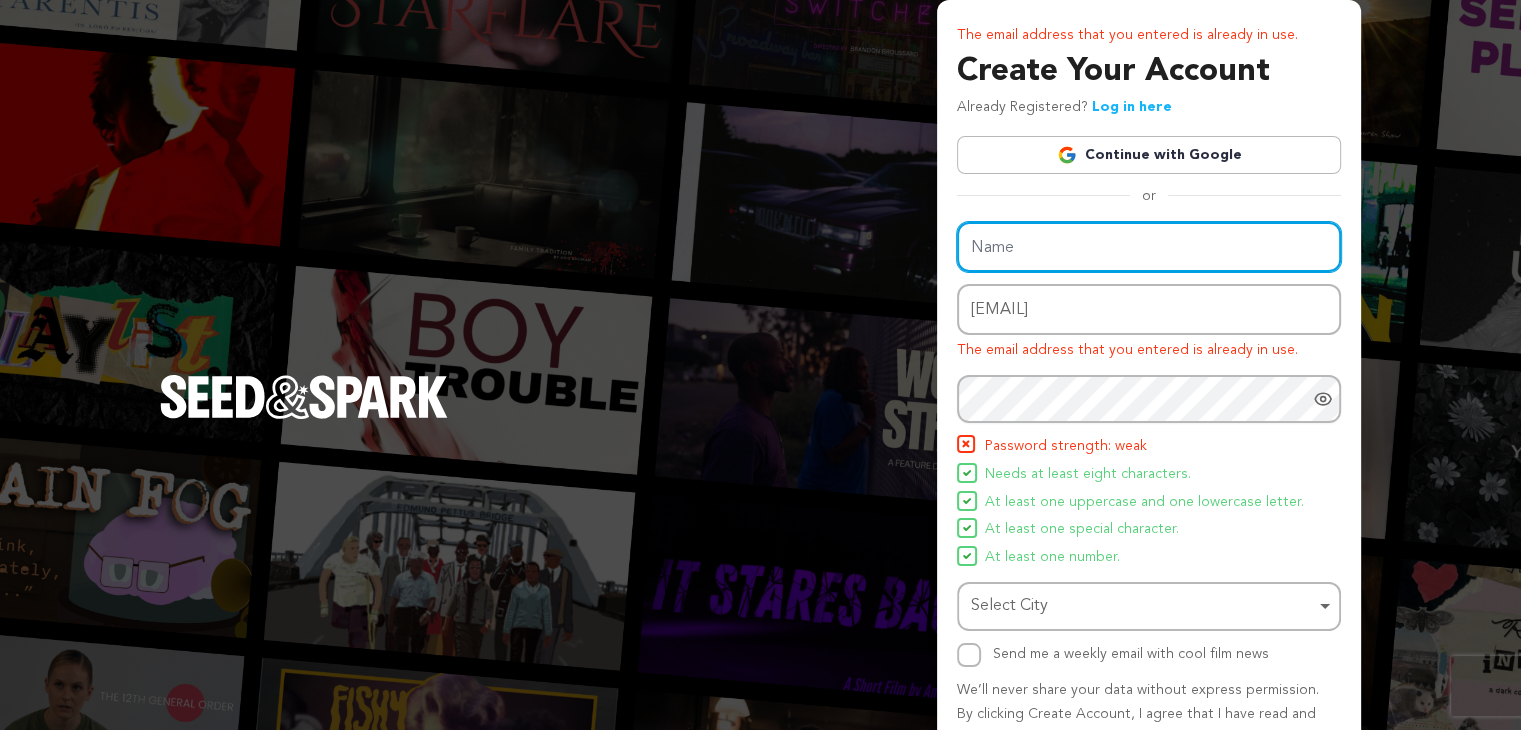 click on "Name" at bounding box center (1149, 247) 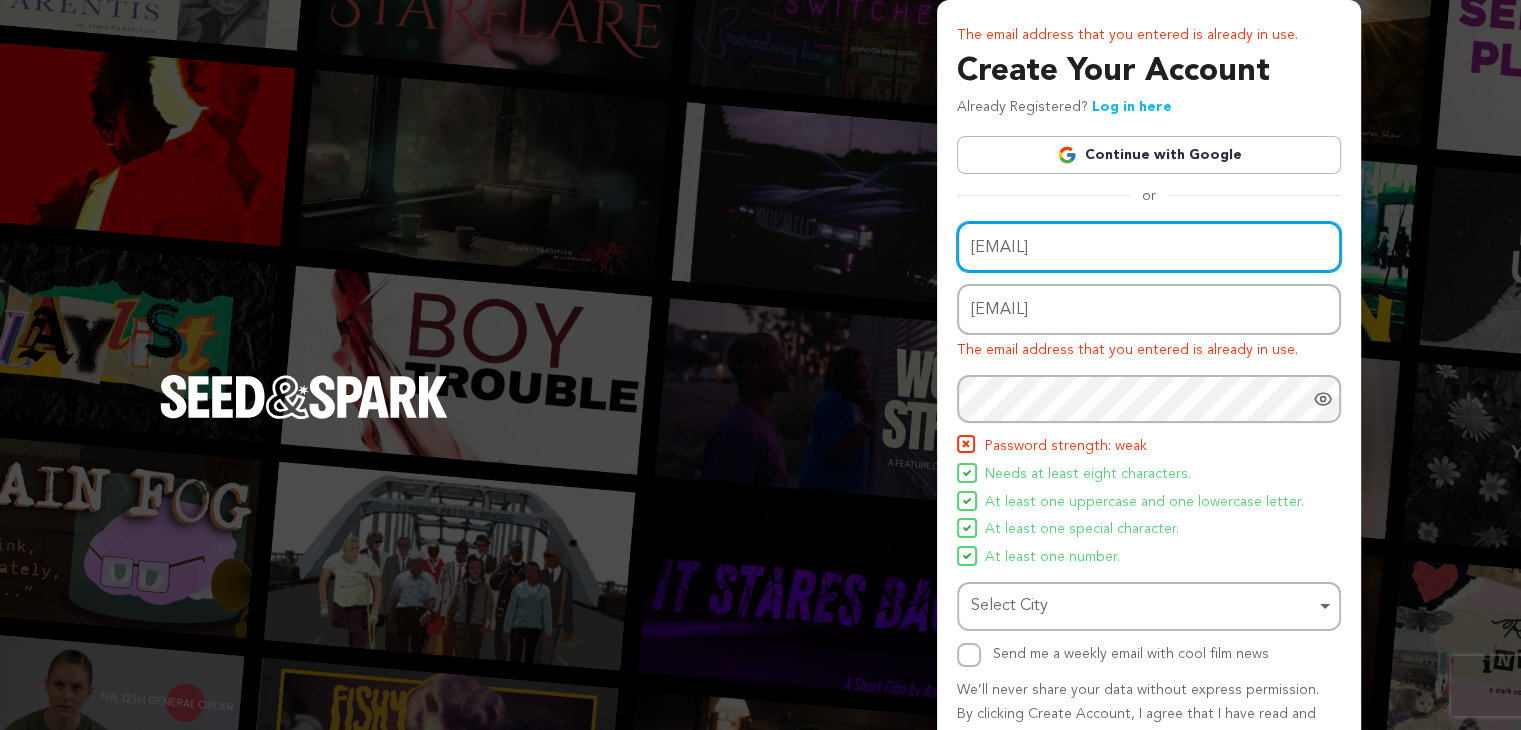 type on "sohiten633@percyfx.com" 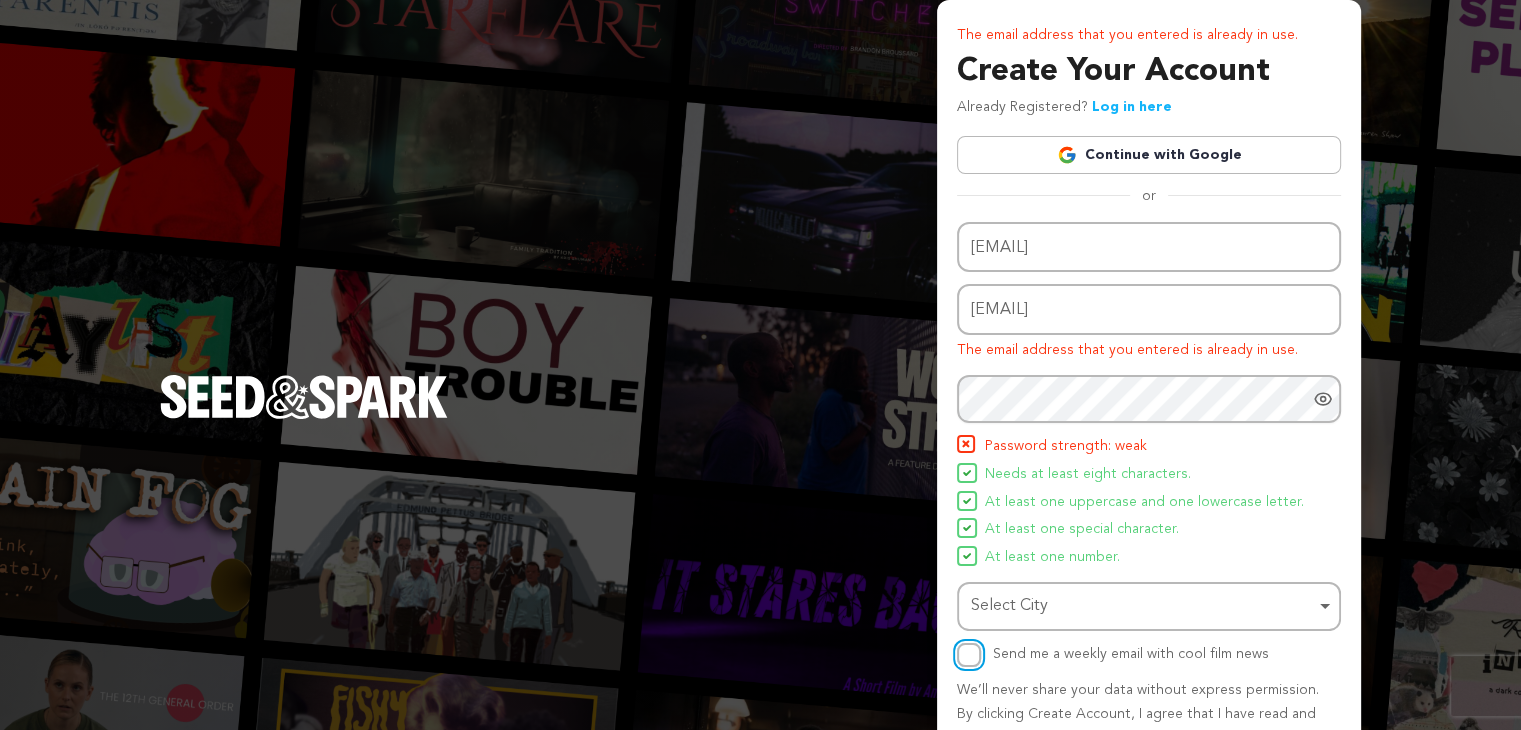 click on "Send me a weekly email with cool film news" at bounding box center [969, 655] 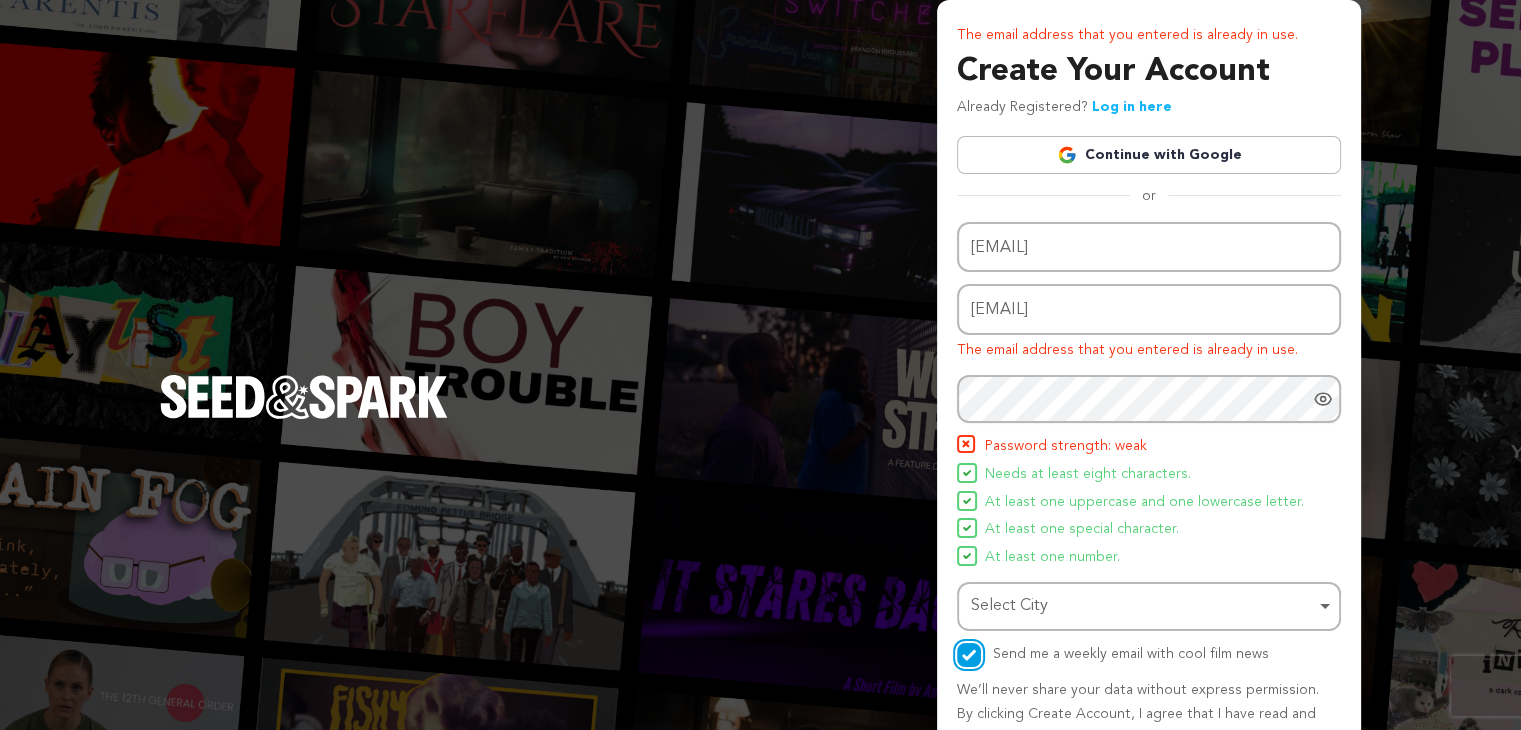 scroll, scrollTop: 103, scrollLeft: 0, axis: vertical 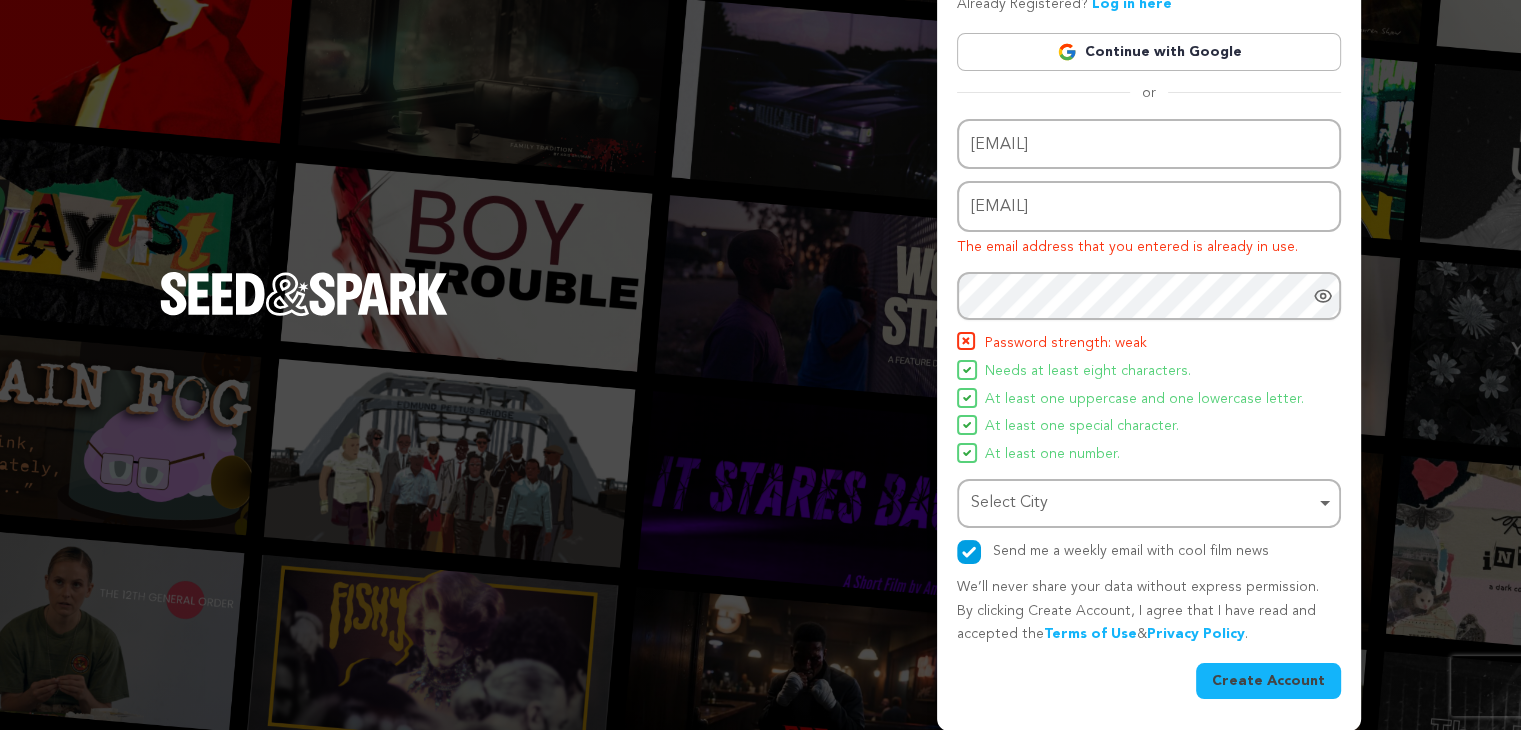 click on "Create Account" at bounding box center [1268, 681] 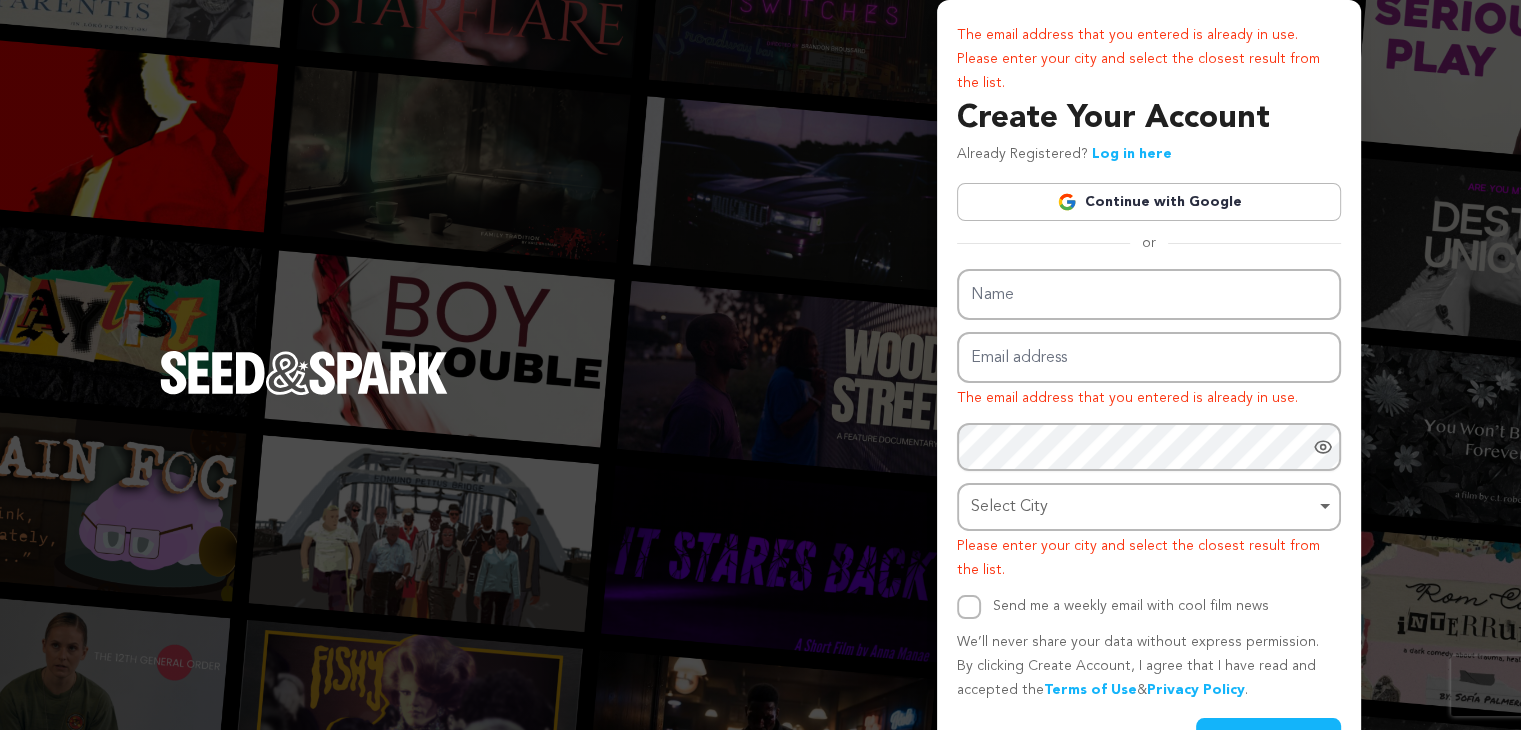 scroll, scrollTop: 56, scrollLeft: 0, axis: vertical 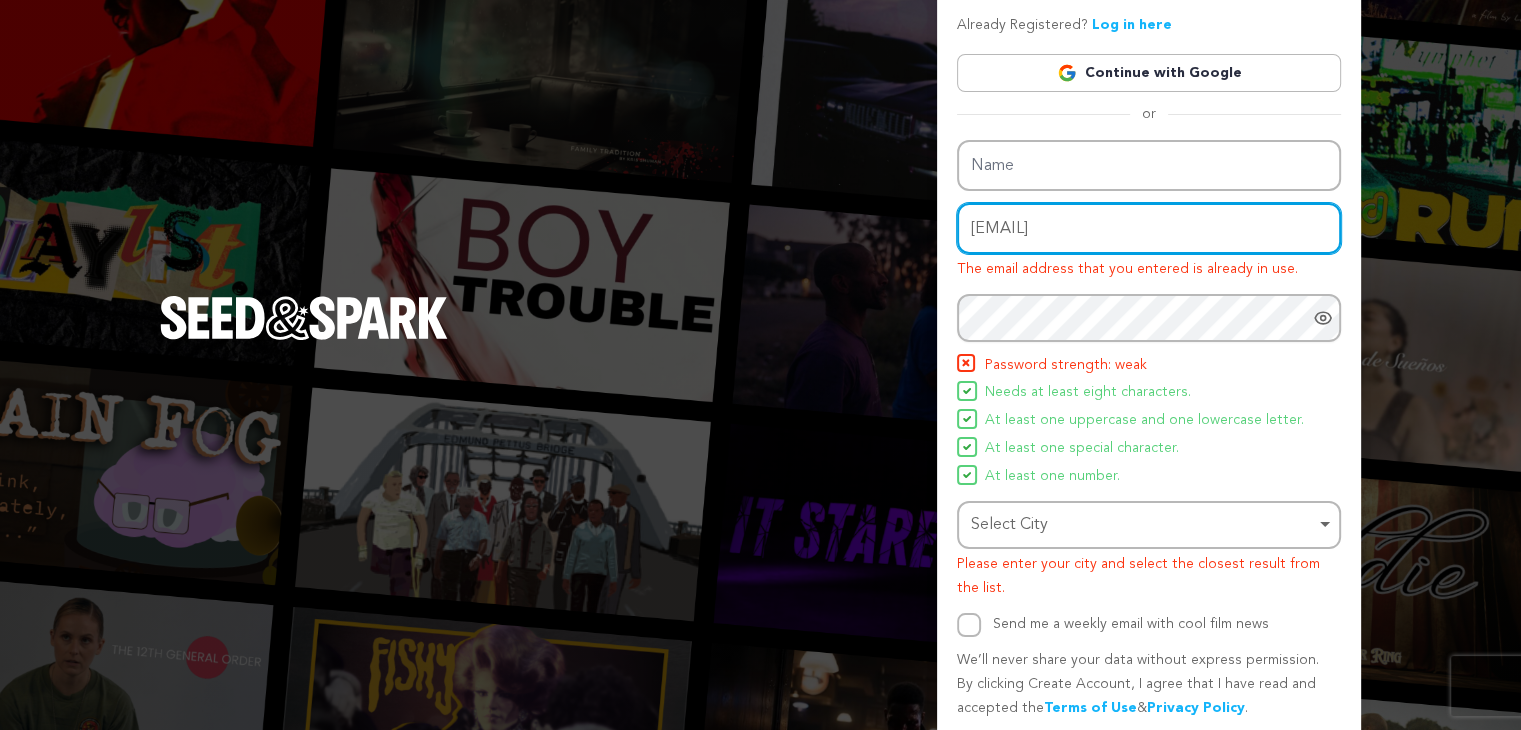 click on "Name
Email address
[EMAIL]
The email address that you entered is already in use.
Password
Password must have at least 8 characters.
Password must have at least one uppercase and one lowercase letter.
Password must have at least one special character.
Password must have at least one number.
Password strength: weak" at bounding box center (1149, 388) 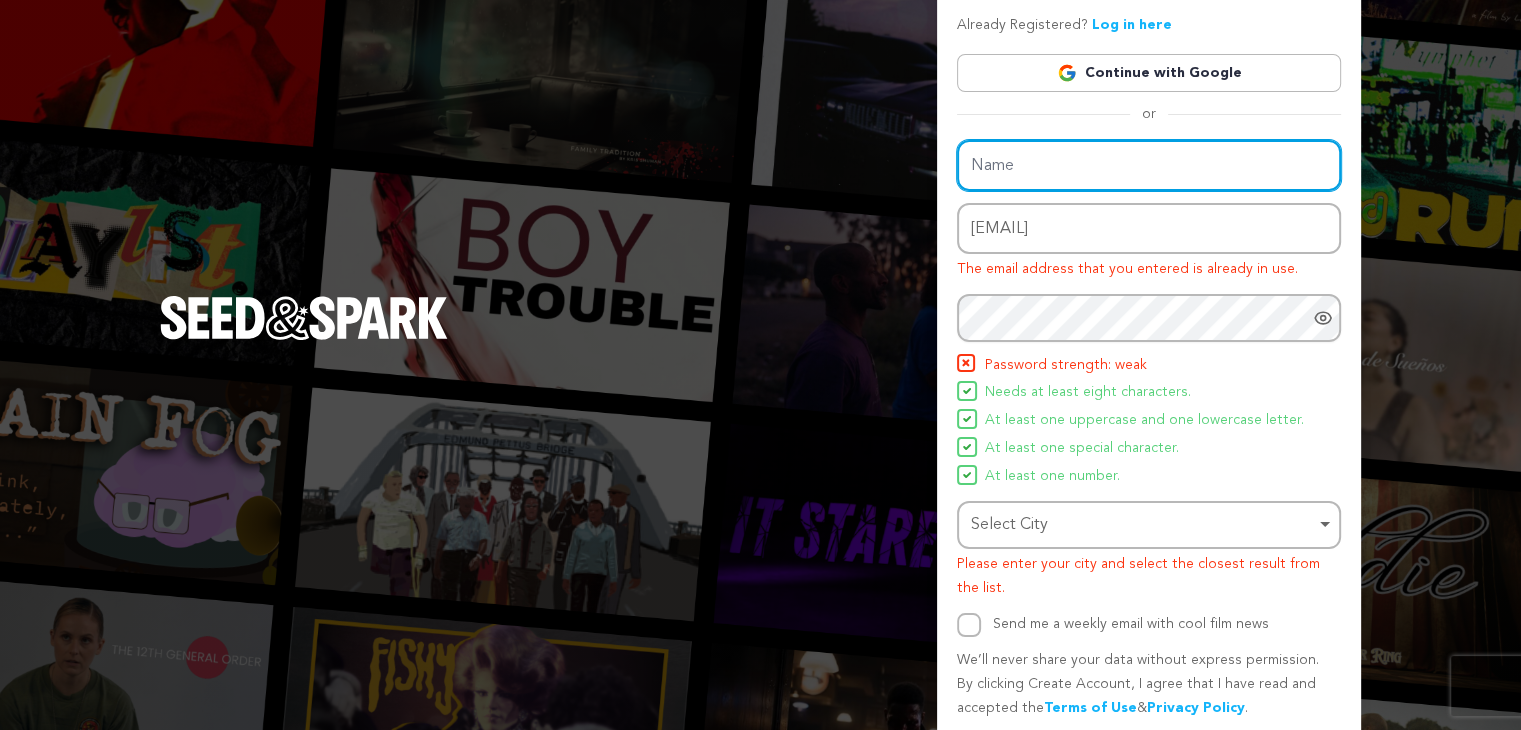 click on "Name" at bounding box center (1149, 165) 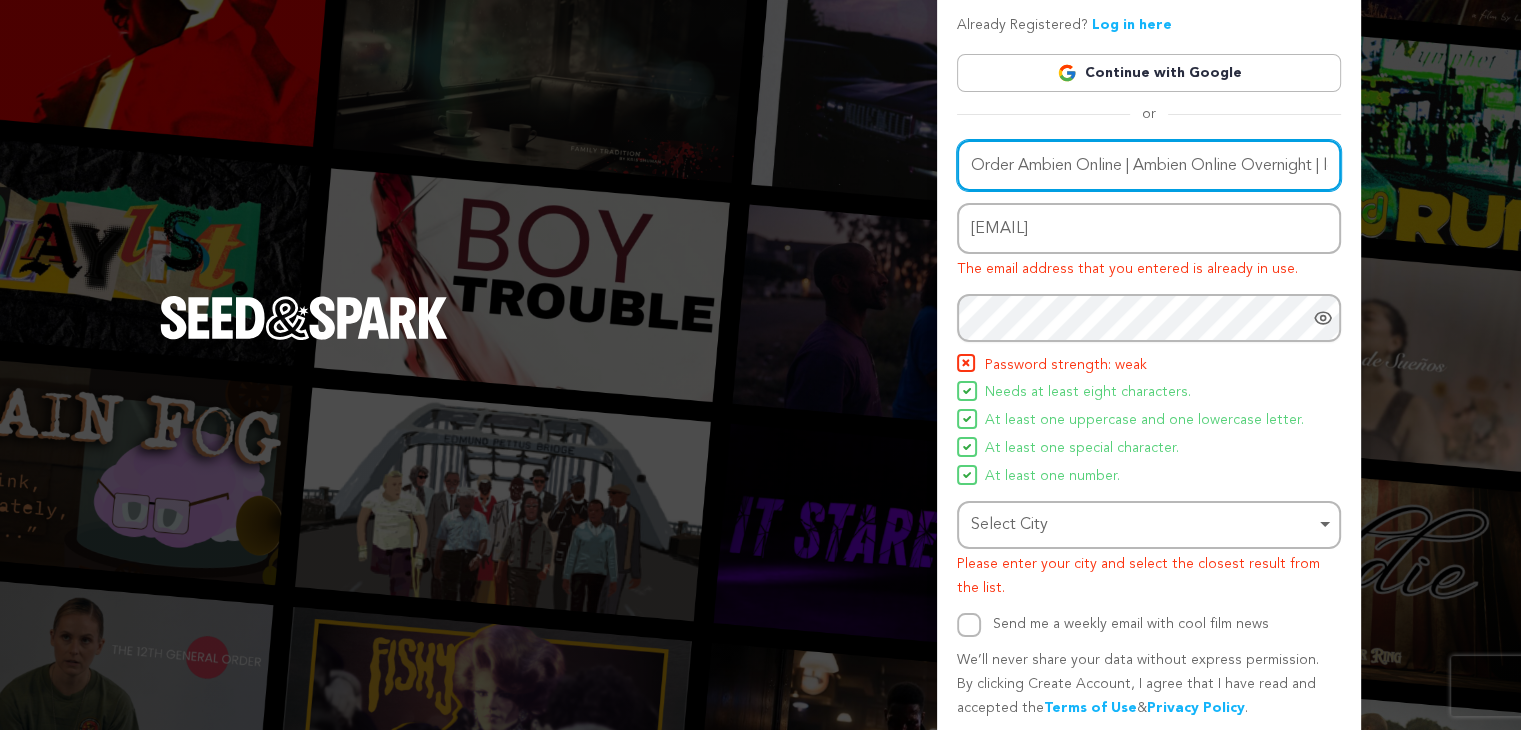 scroll, scrollTop: 0, scrollLeft: 67, axis: horizontal 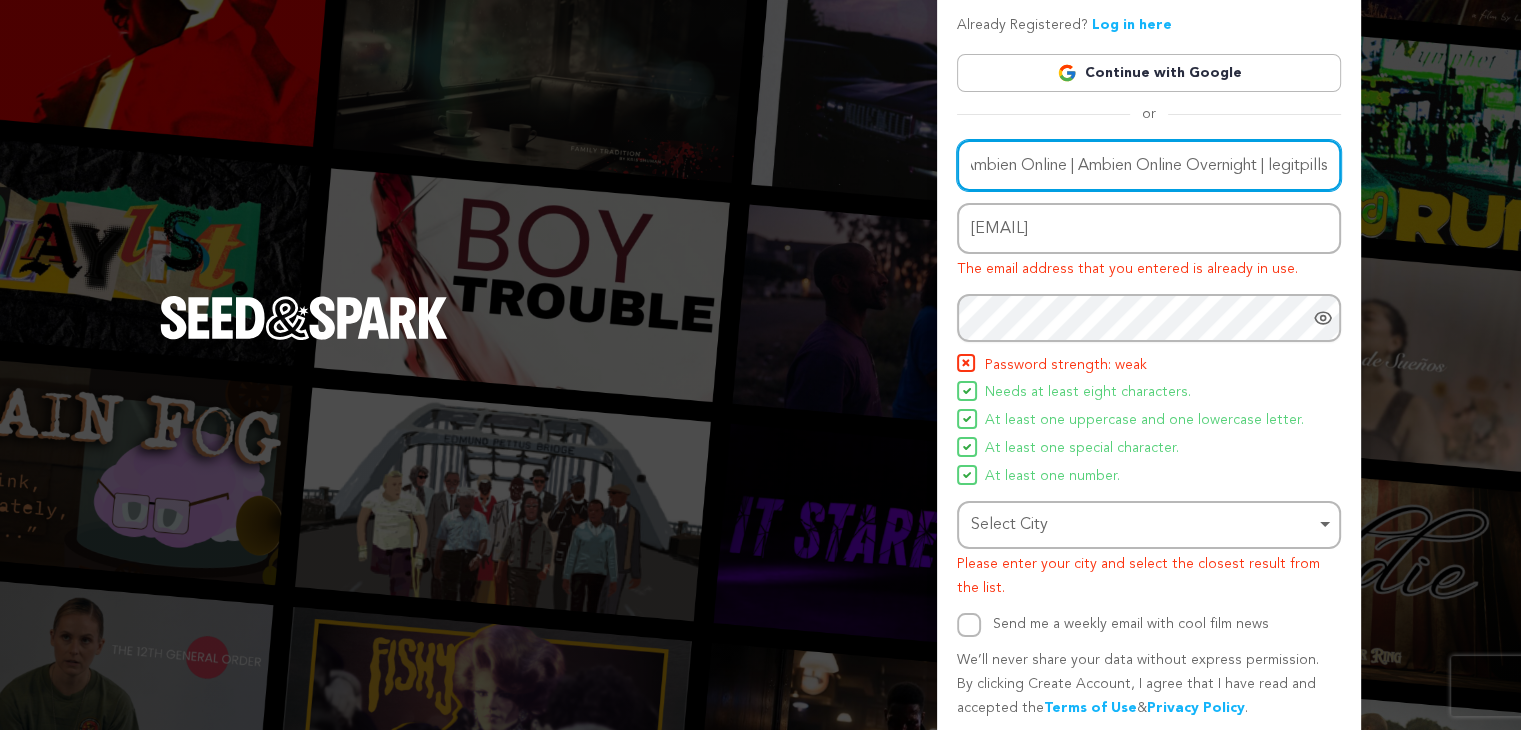 type on "Order Ambien Online | Ambien Online Overnight | legitpills" 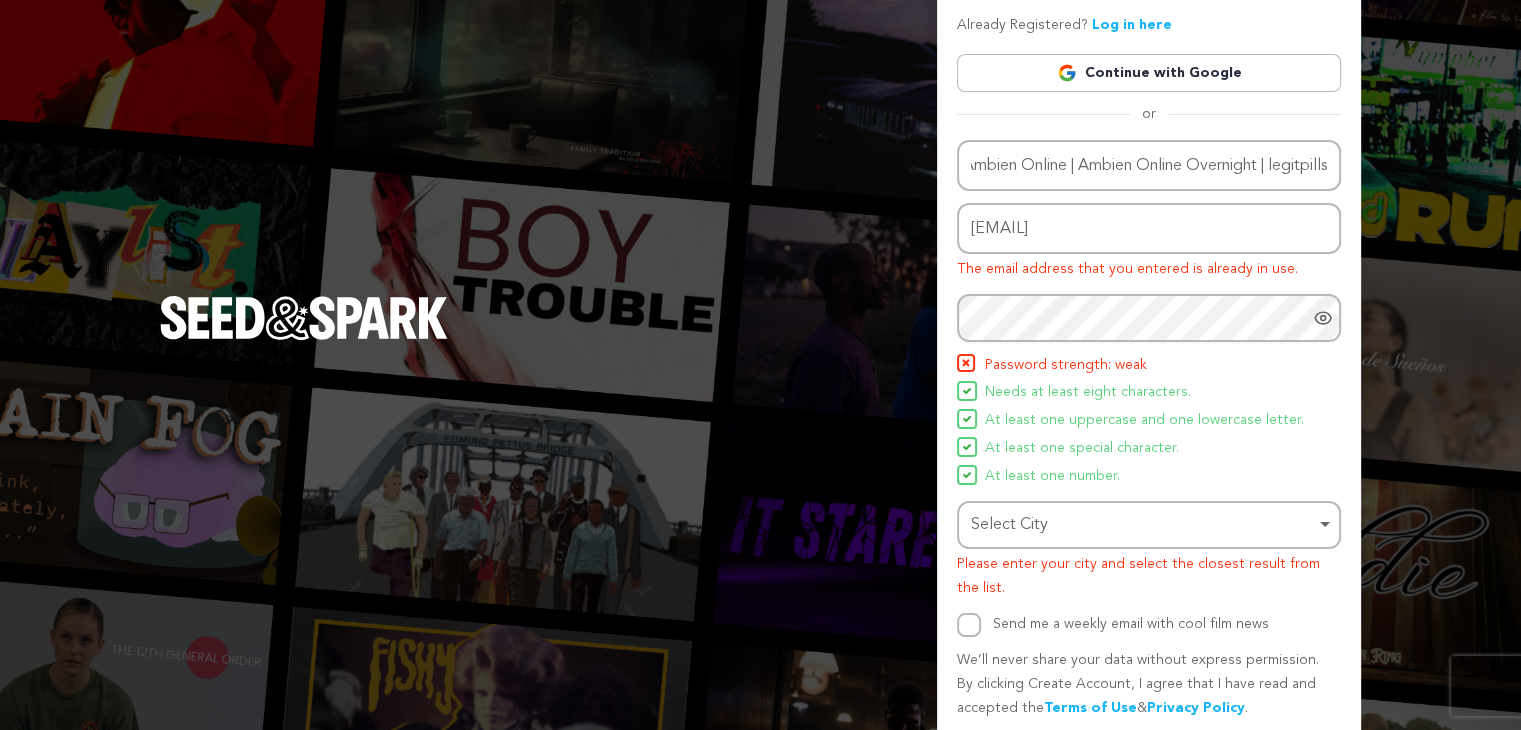 scroll, scrollTop: 0, scrollLeft: 0, axis: both 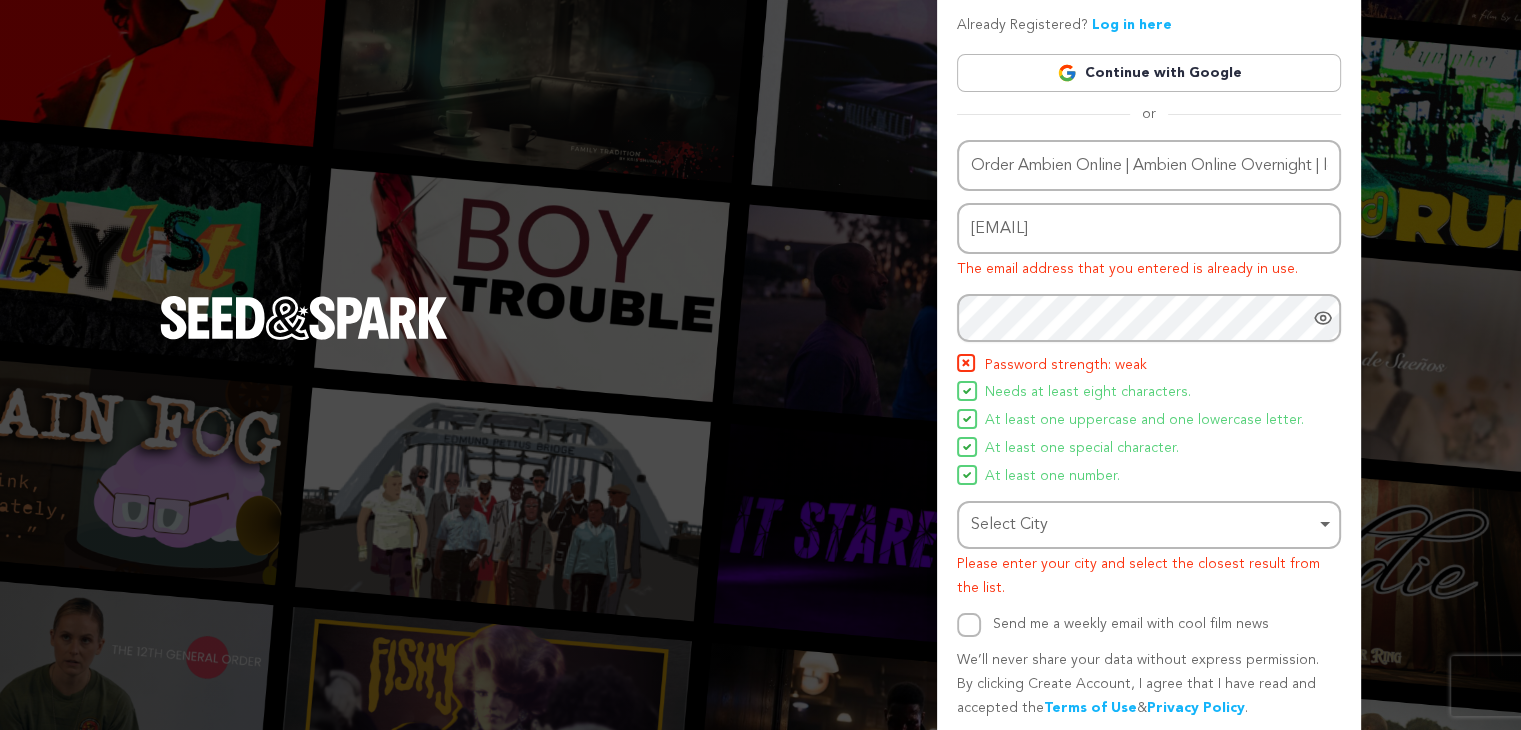 drag, startPoint x: 1144, startPoint y: 195, endPoint x: 1176, endPoint y: 216, distance: 38.27532 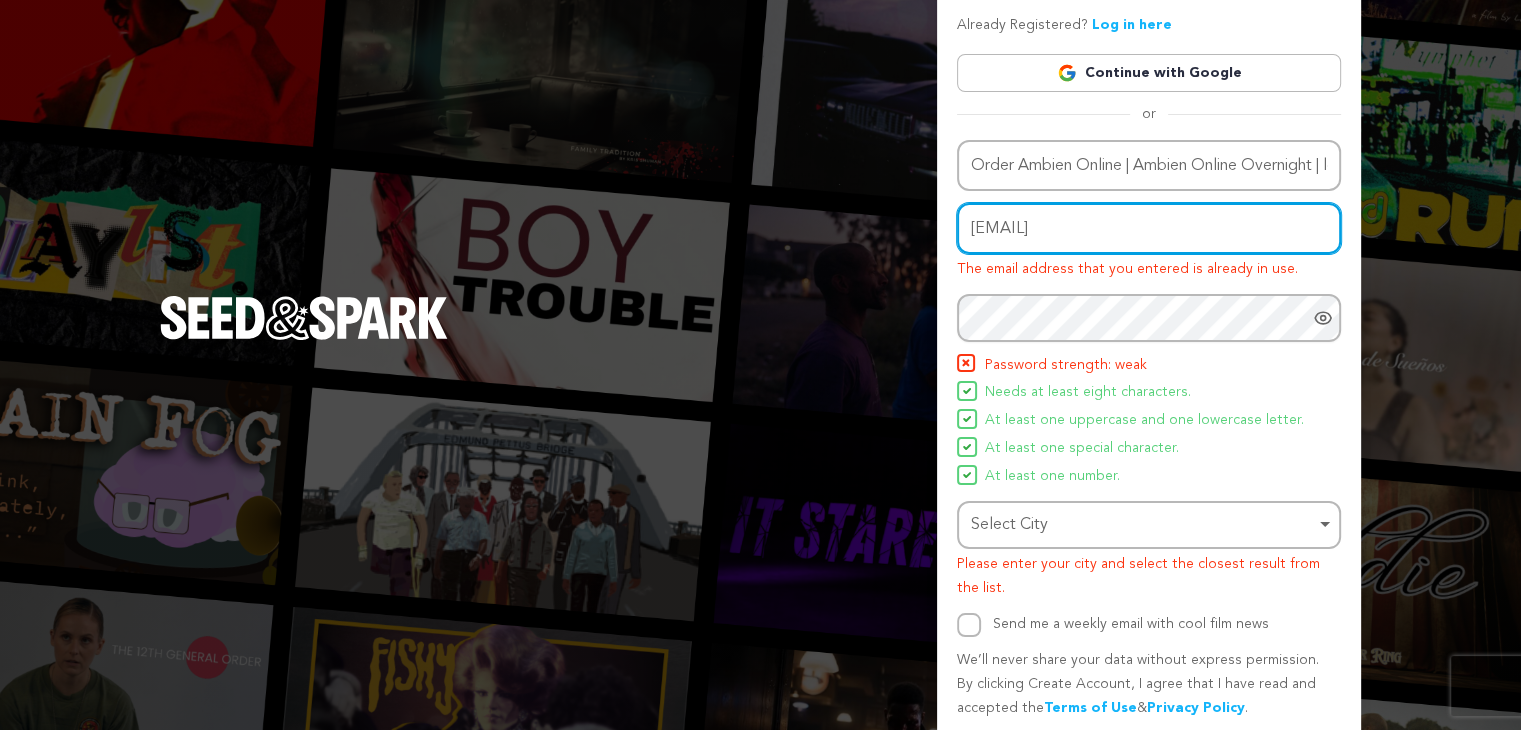 click on "[EMAIL]" at bounding box center [1149, 228] 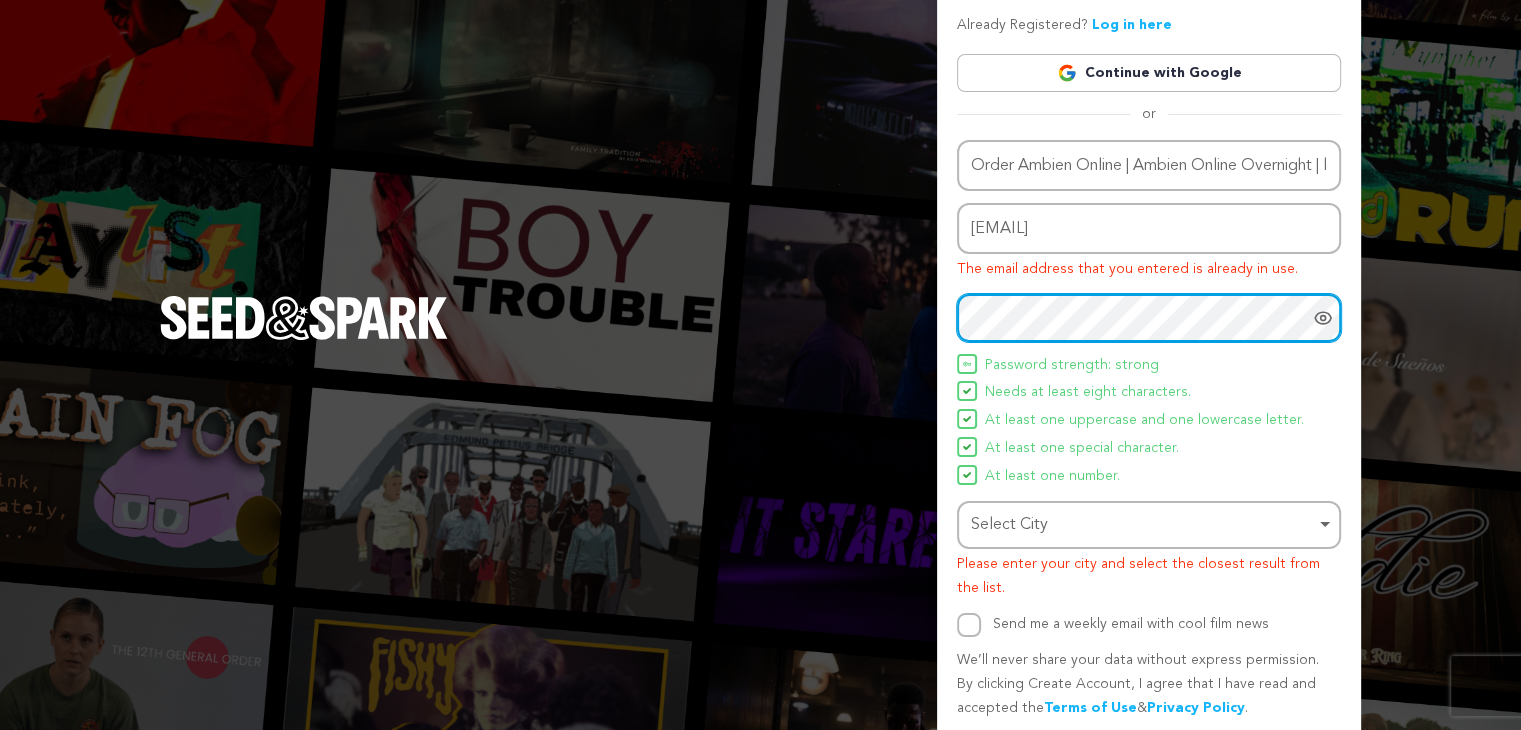 click on "Select City Remove item" at bounding box center [1143, 525] 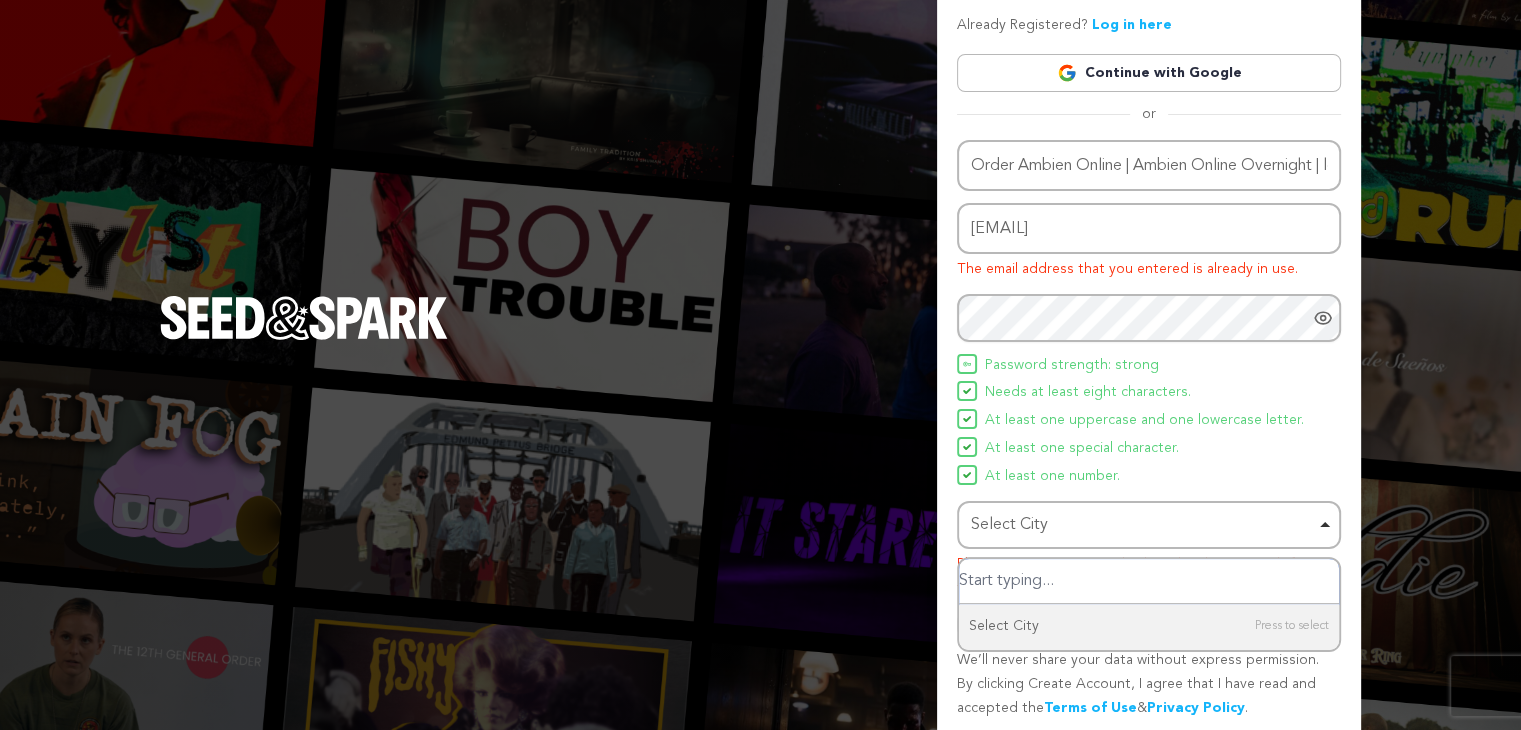 scroll, scrollTop: 202, scrollLeft: 0, axis: vertical 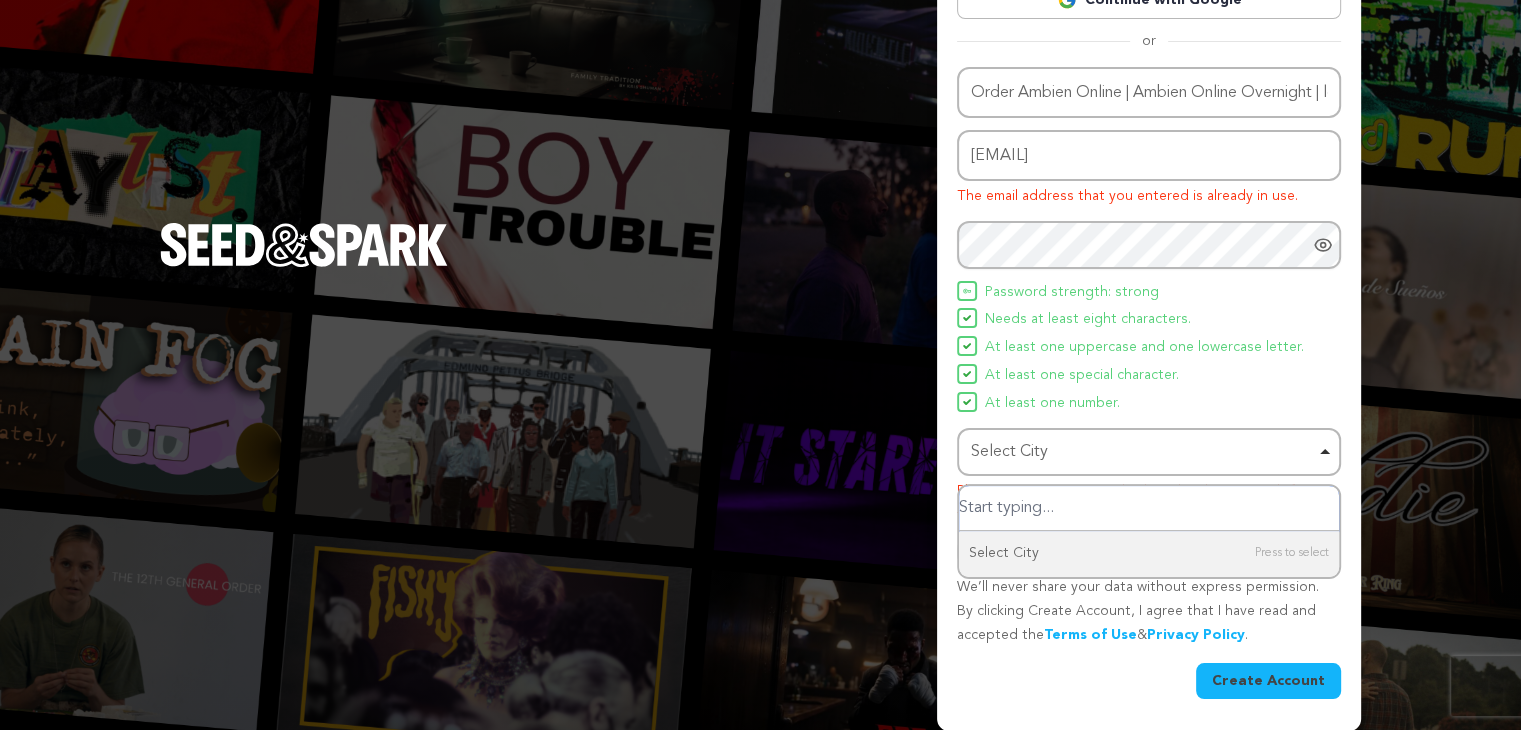 click on "Select City Remove item" at bounding box center [1143, 452] 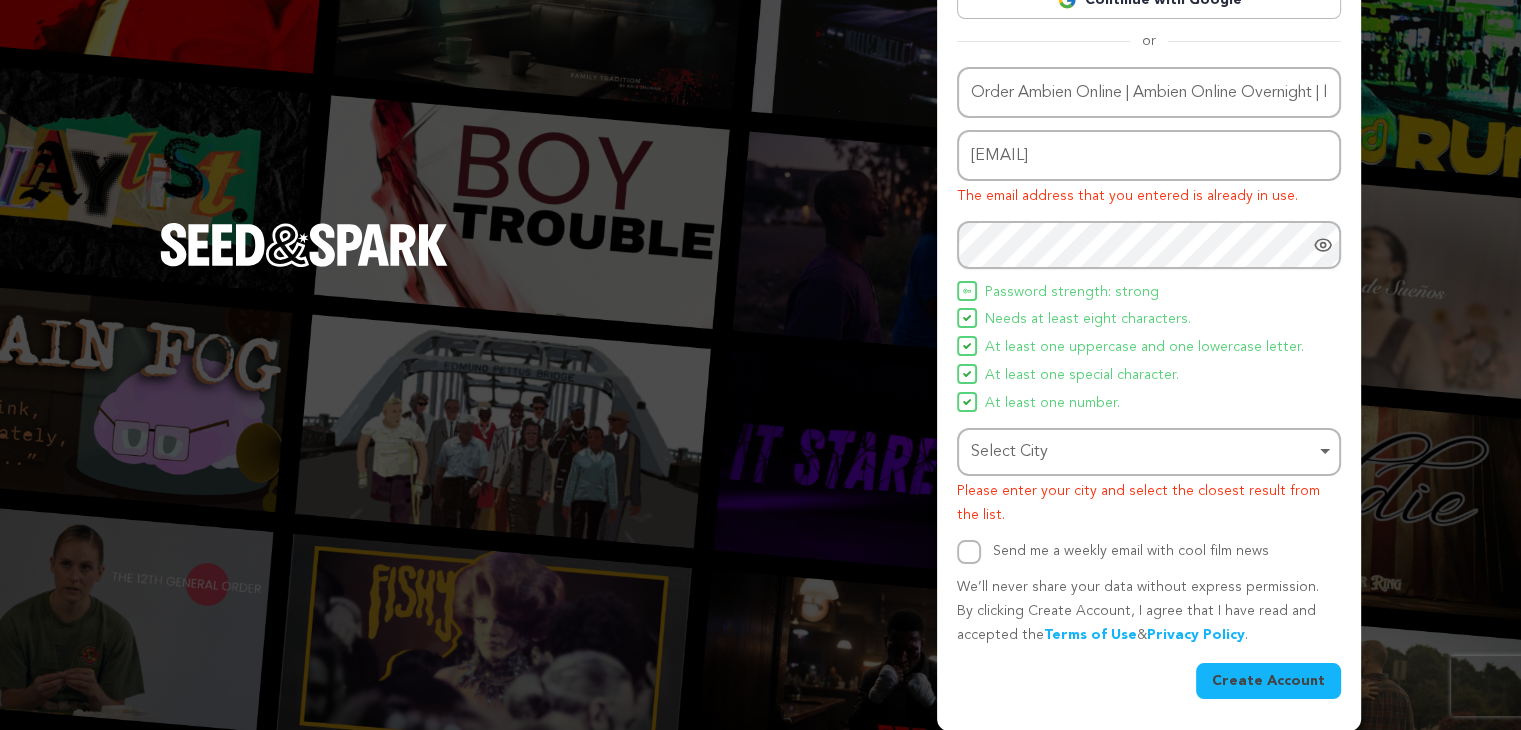 click on "Select City Remove item" at bounding box center (1143, 452) 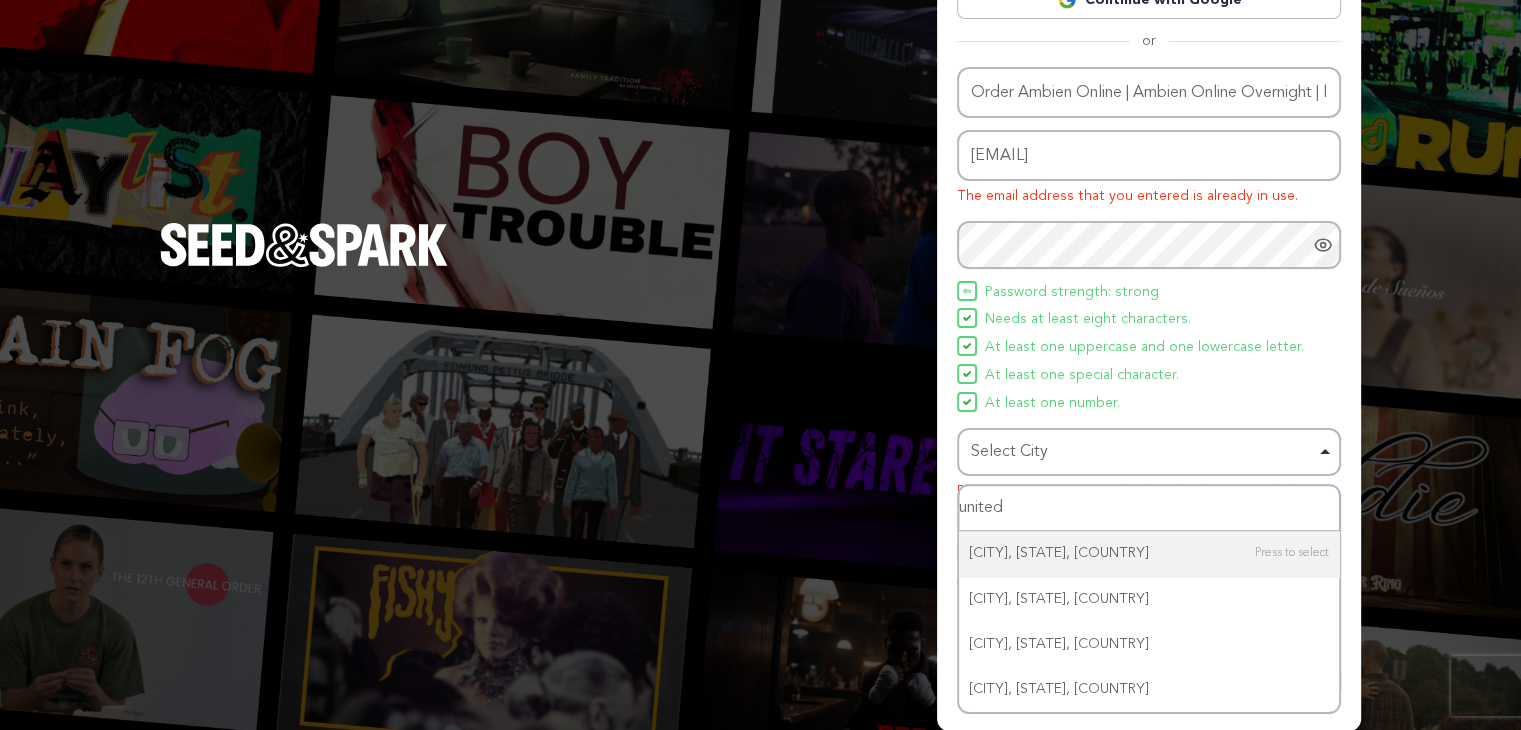 type on "united" 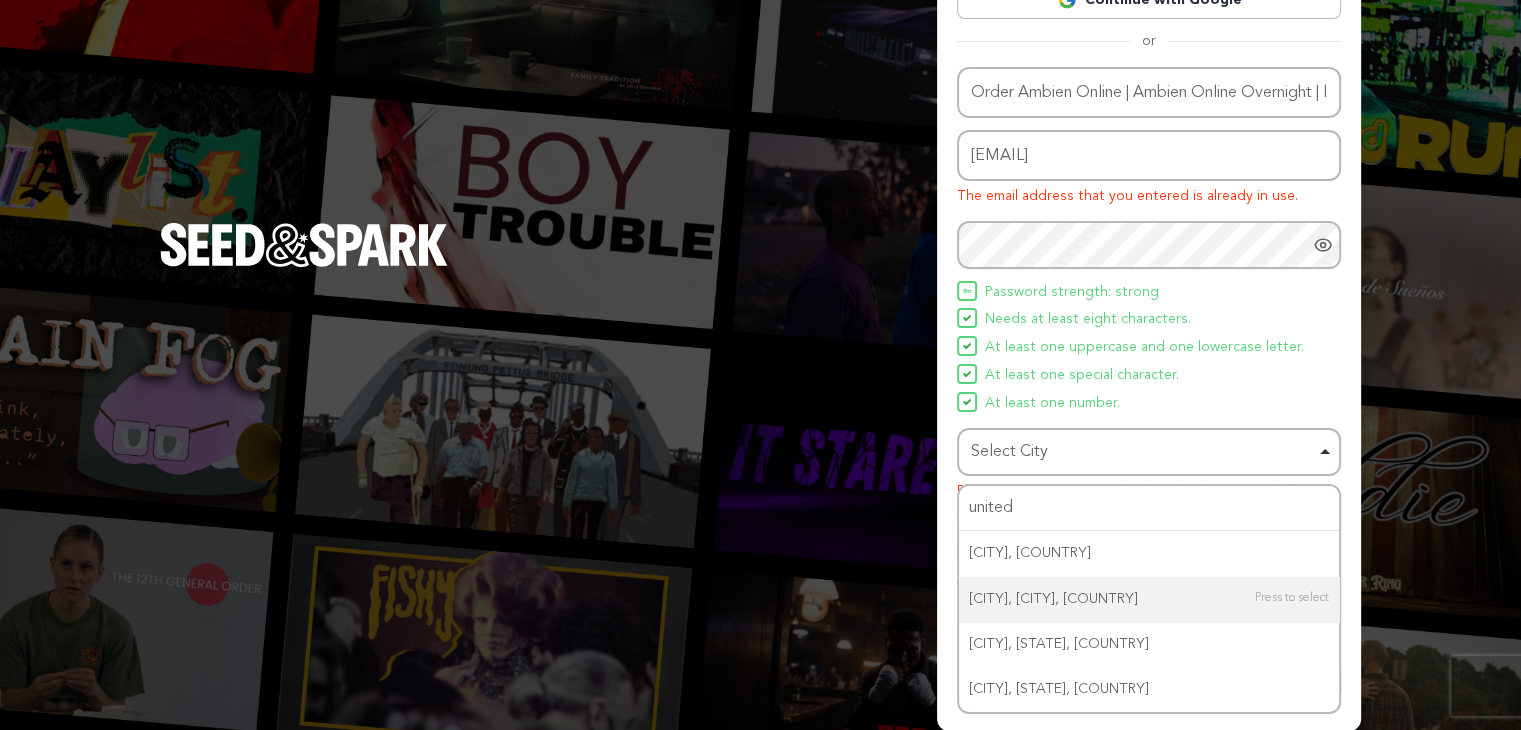 type 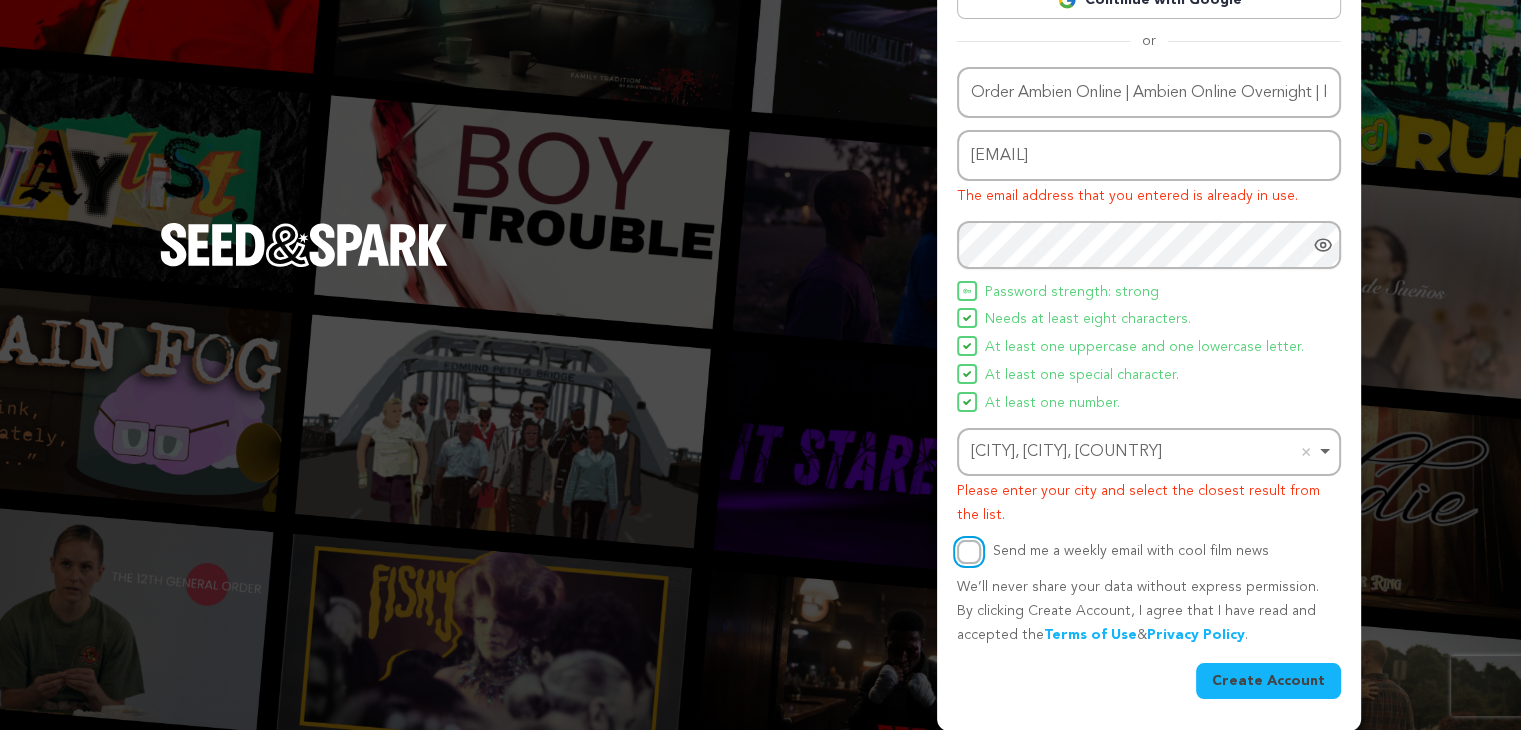 click on "Send me a weekly email with cool film news" at bounding box center [969, 552] 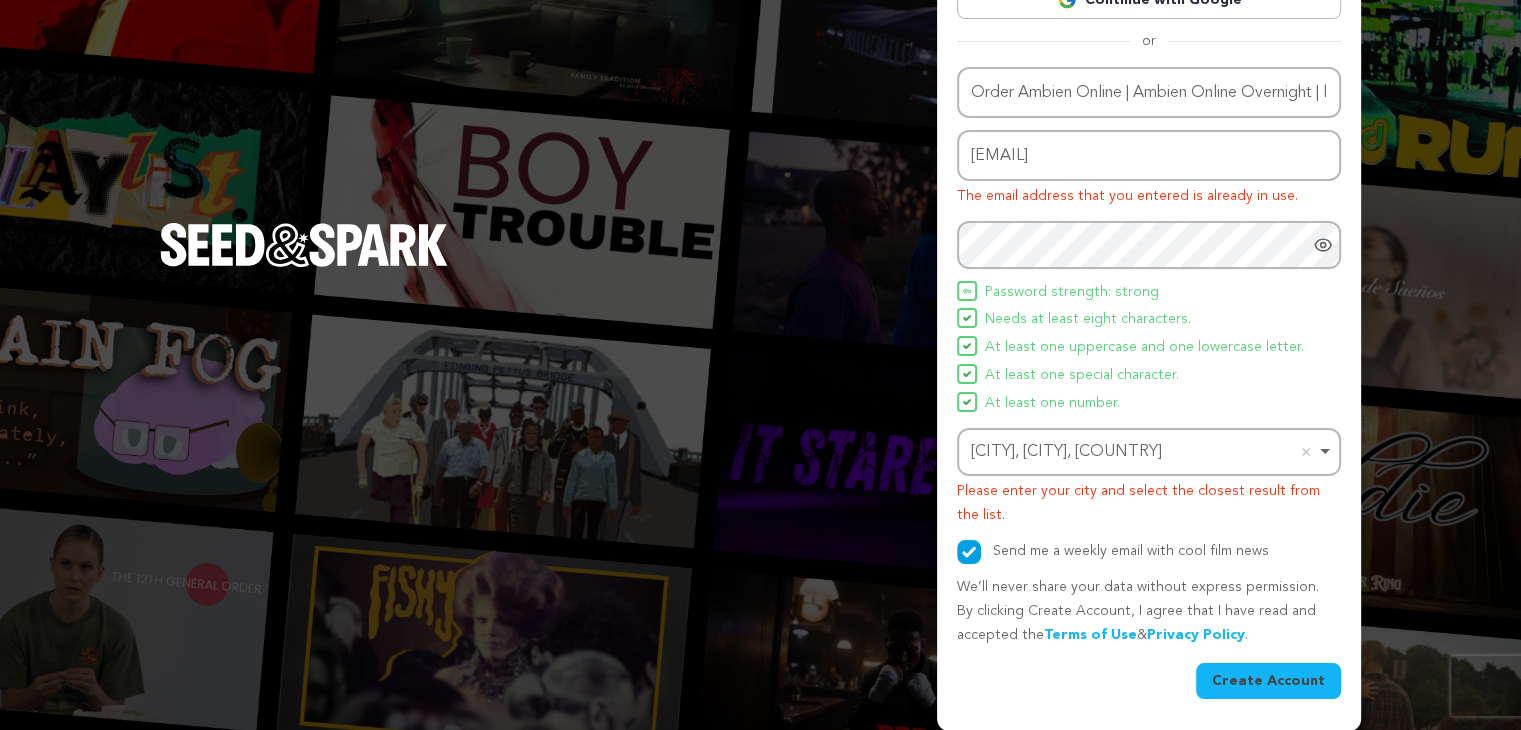 click on "Create Account" at bounding box center (1268, 681) 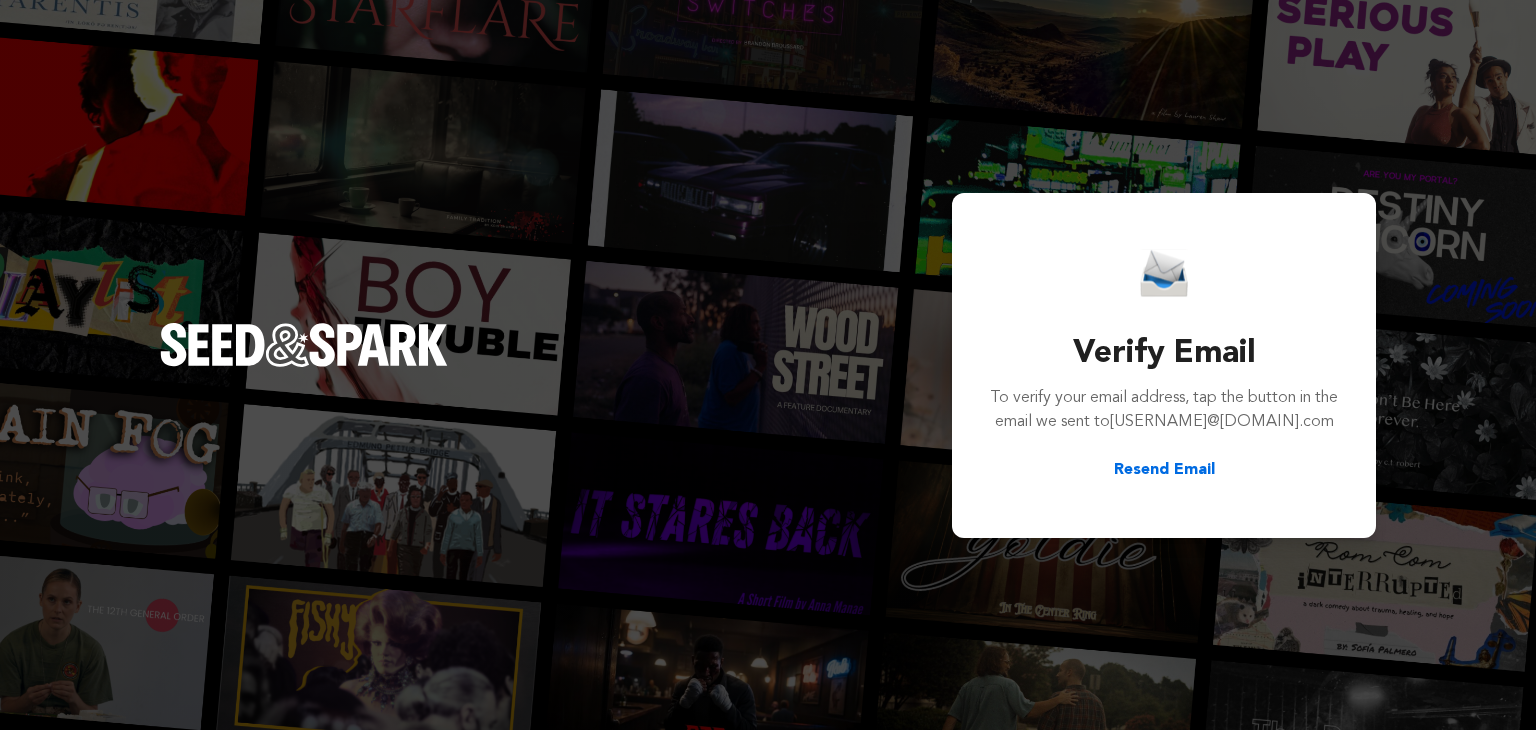 scroll, scrollTop: 0, scrollLeft: 0, axis: both 